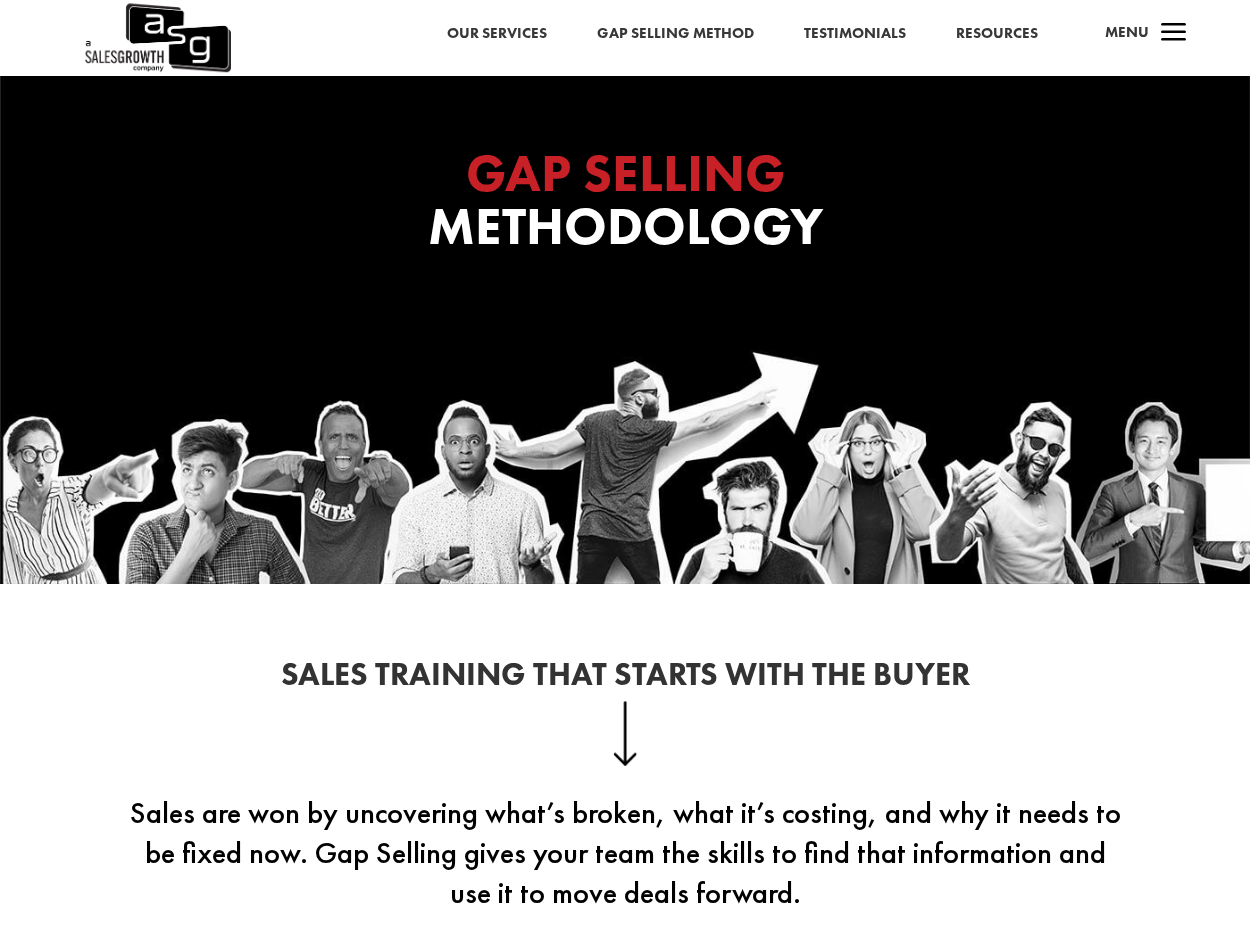 scroll, scrollTop: 0, scrollLeft: 0, axis: both 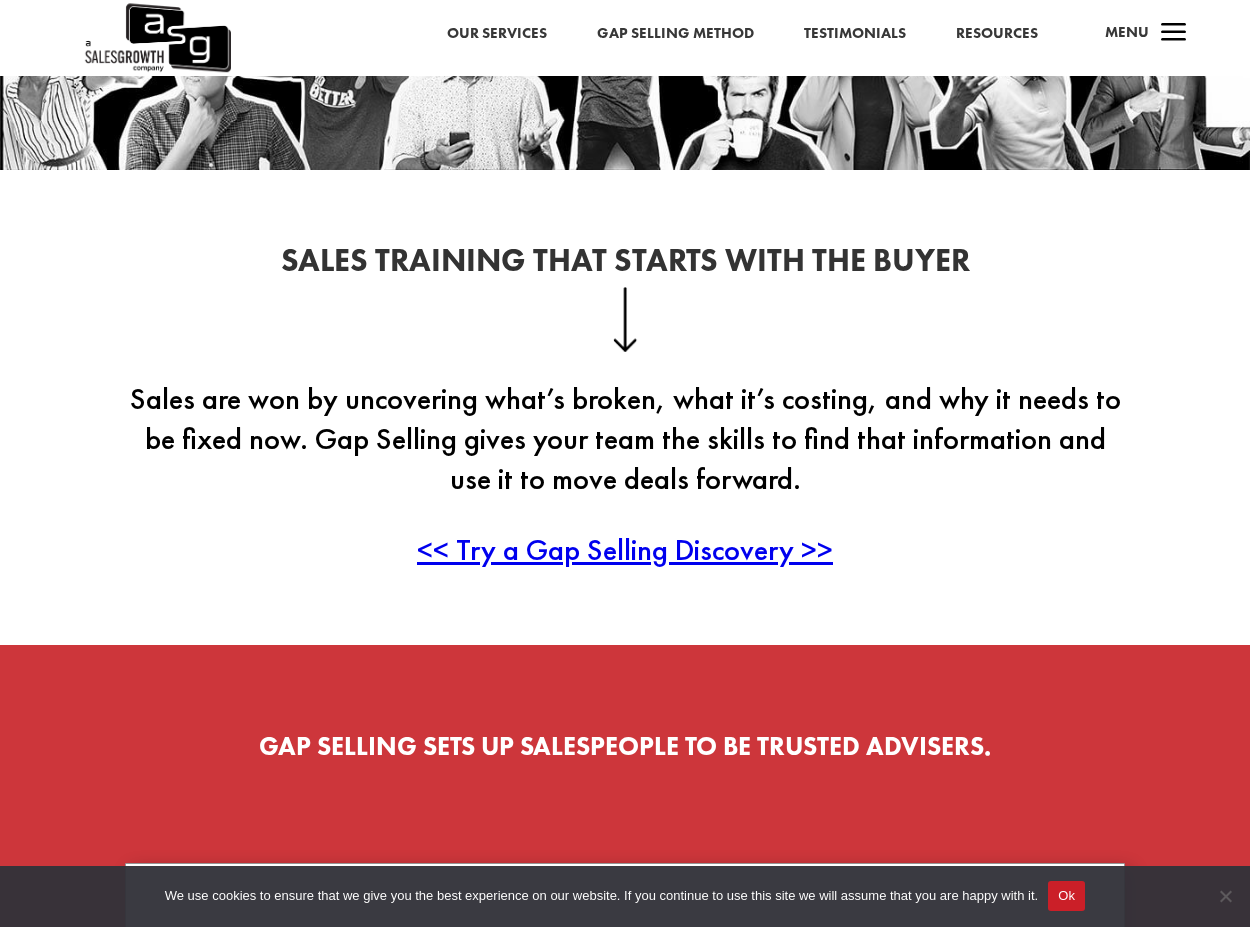click on "<< Try a Gap Selling Discovery >>" at bounding box center (625, 549) 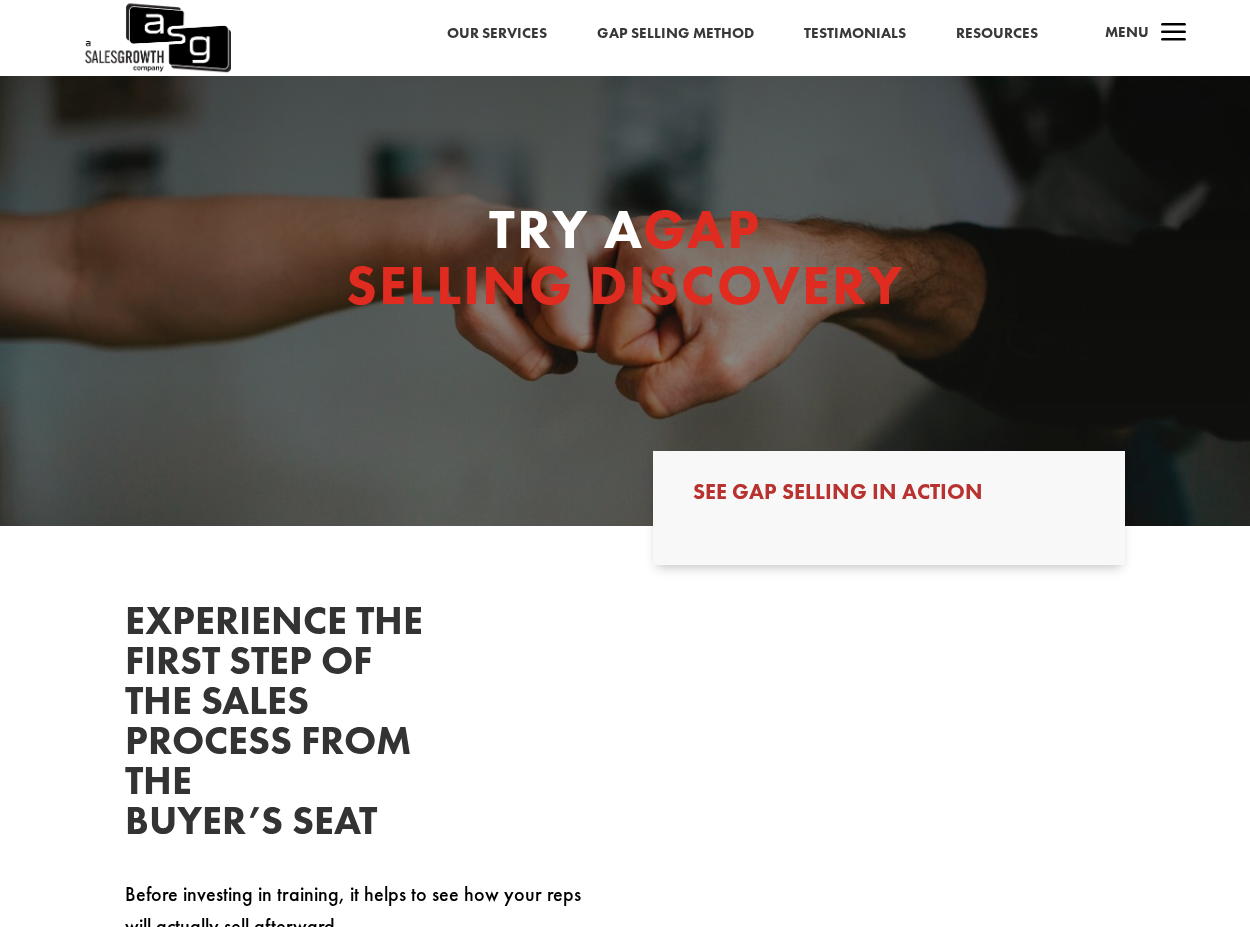 scroll, scrollTop: 0, scrollLeft: 0, axis: both 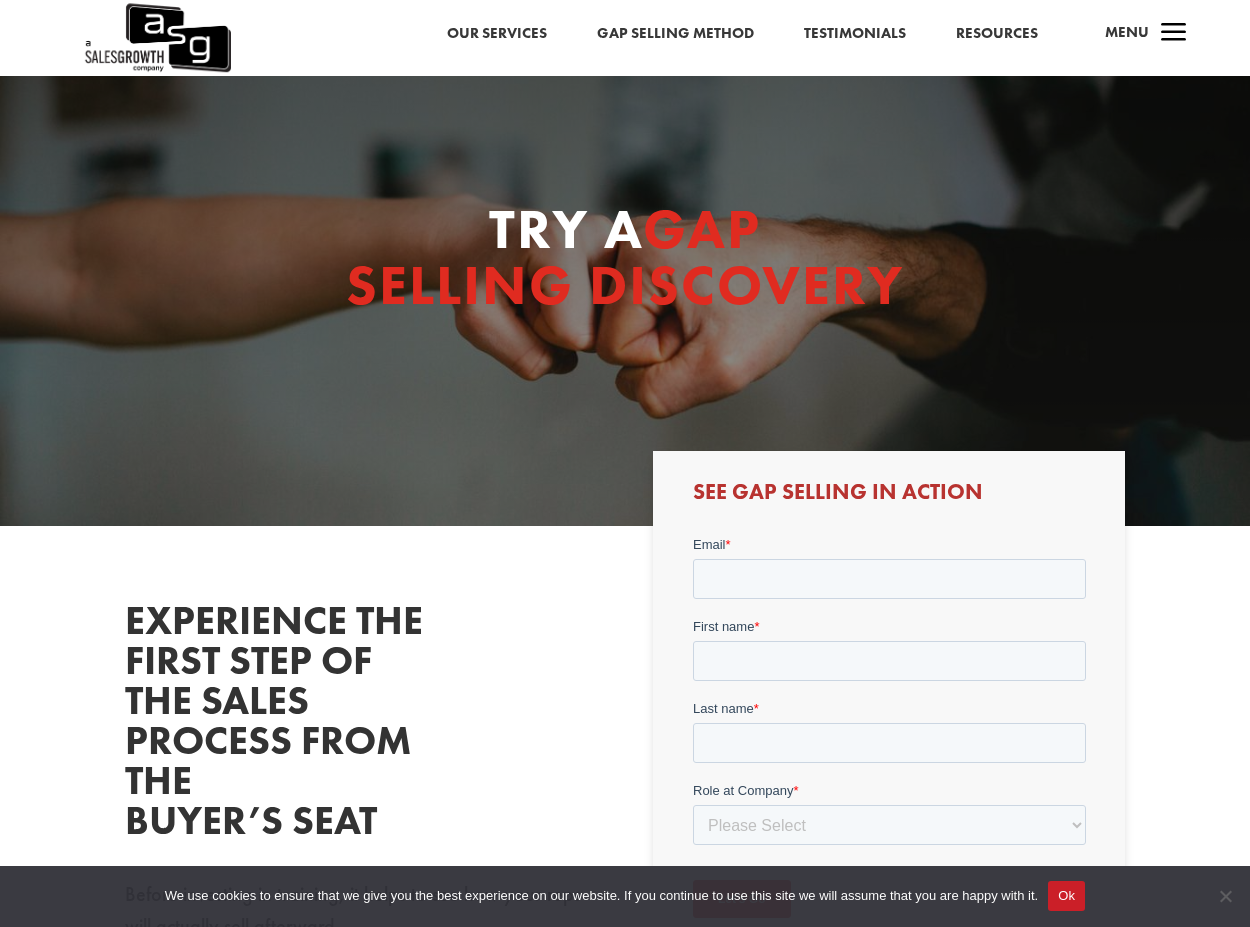 click on "Gap Selling Method" at bounding box center (675, 34) 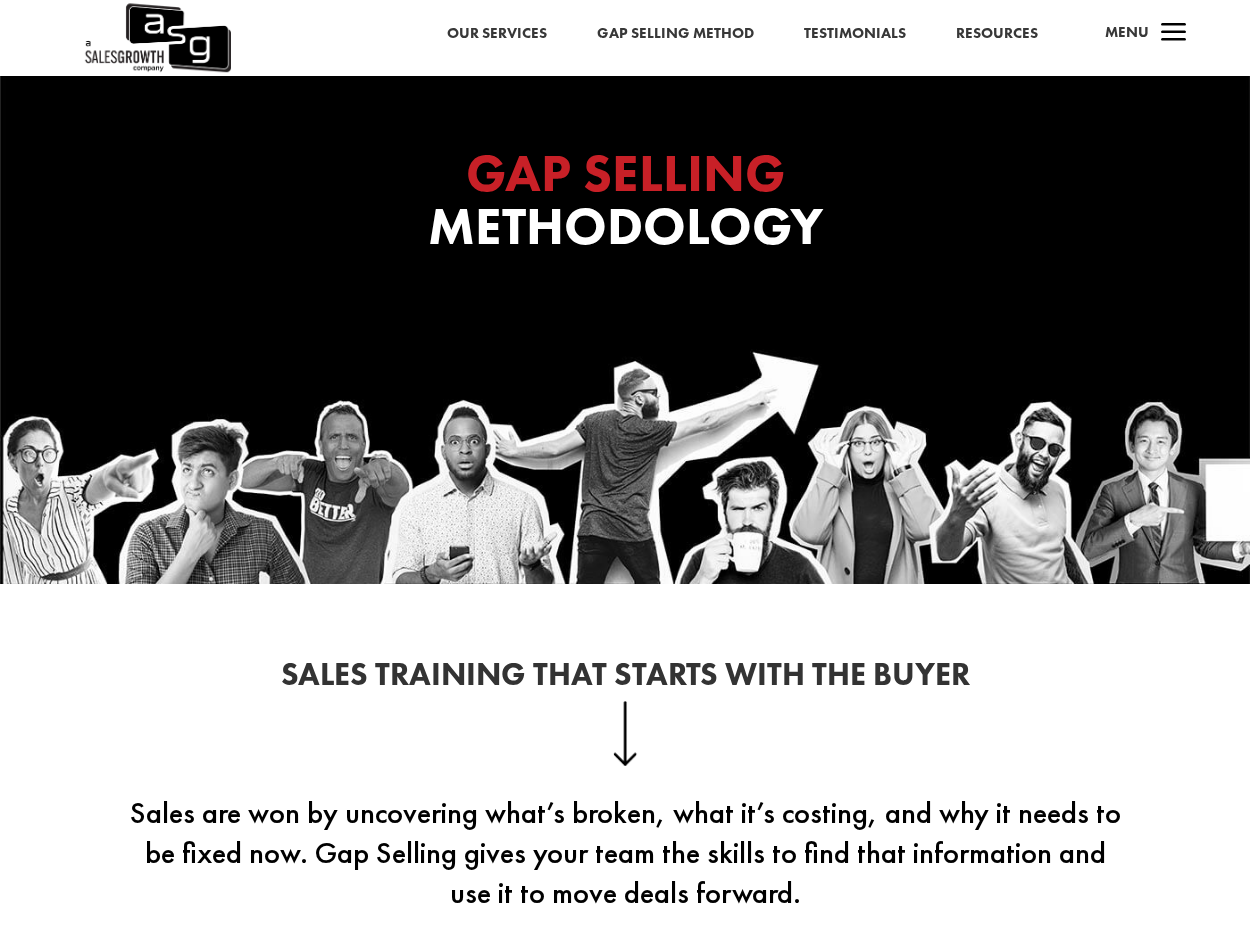 scroll, scrollTop: 0, scrollLeft: 0, axis: both 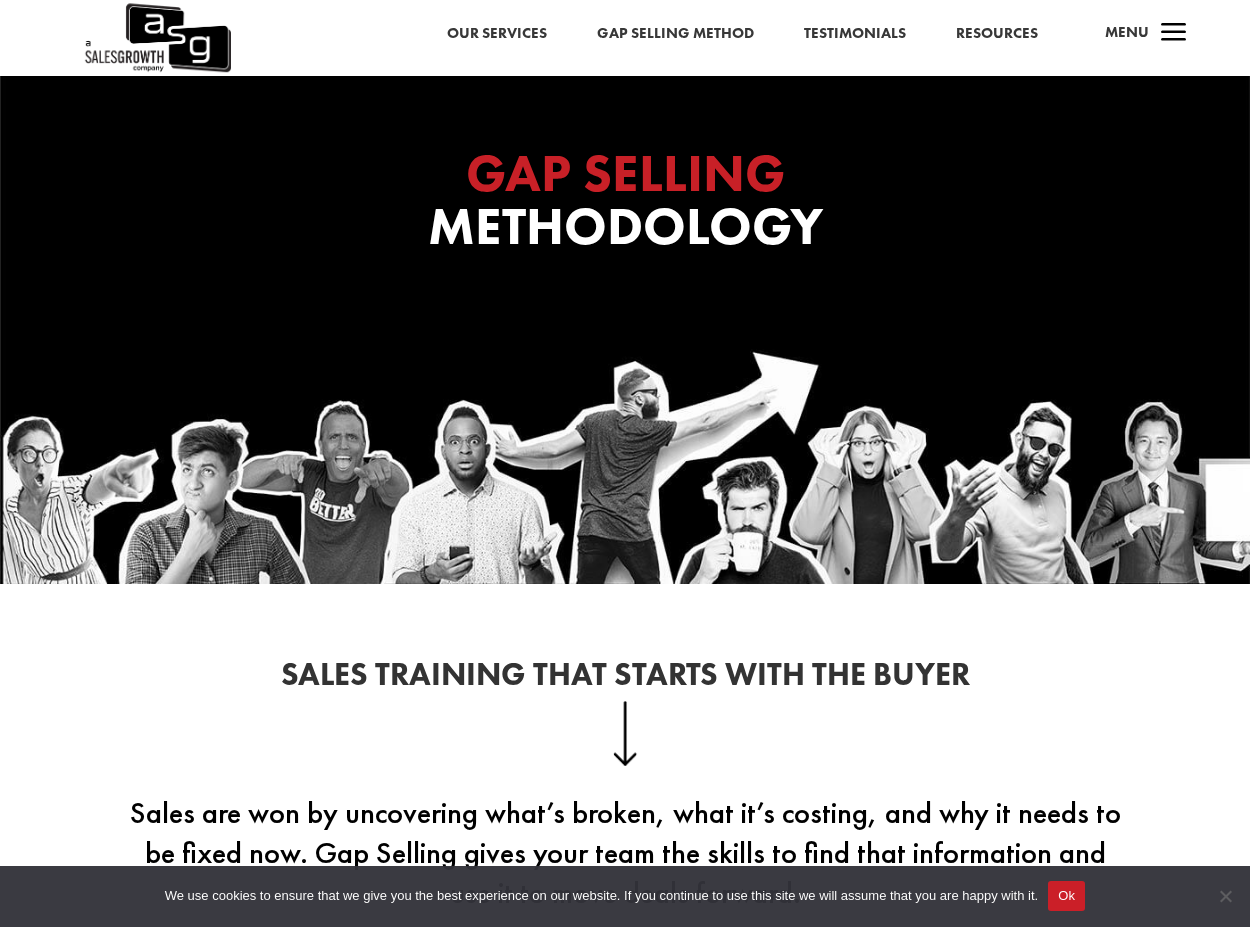 click on "Gap Selling Method" at bounding box center (675, 34) 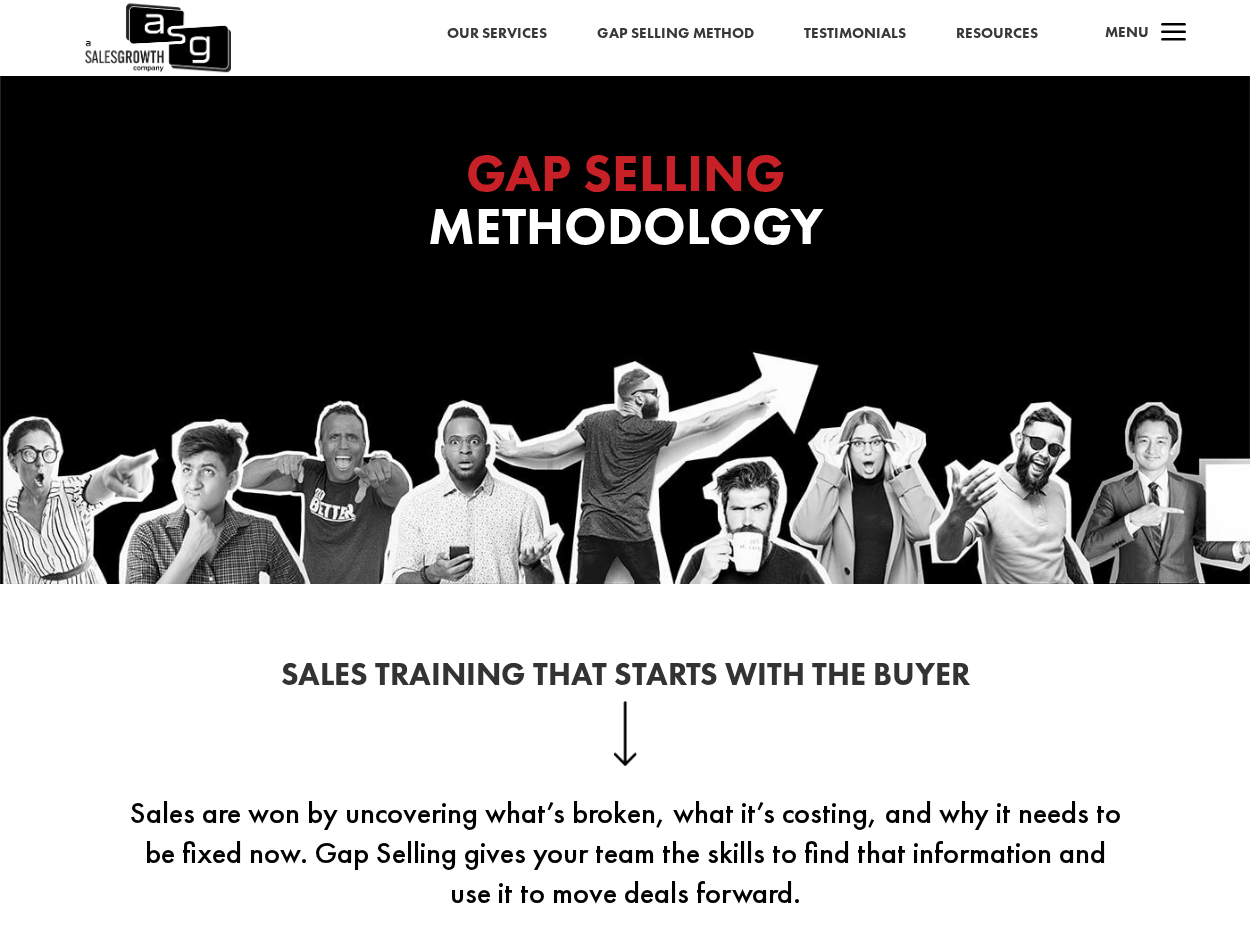 scroll, scrollTop: 0, scrollLeft: 0, axis: both 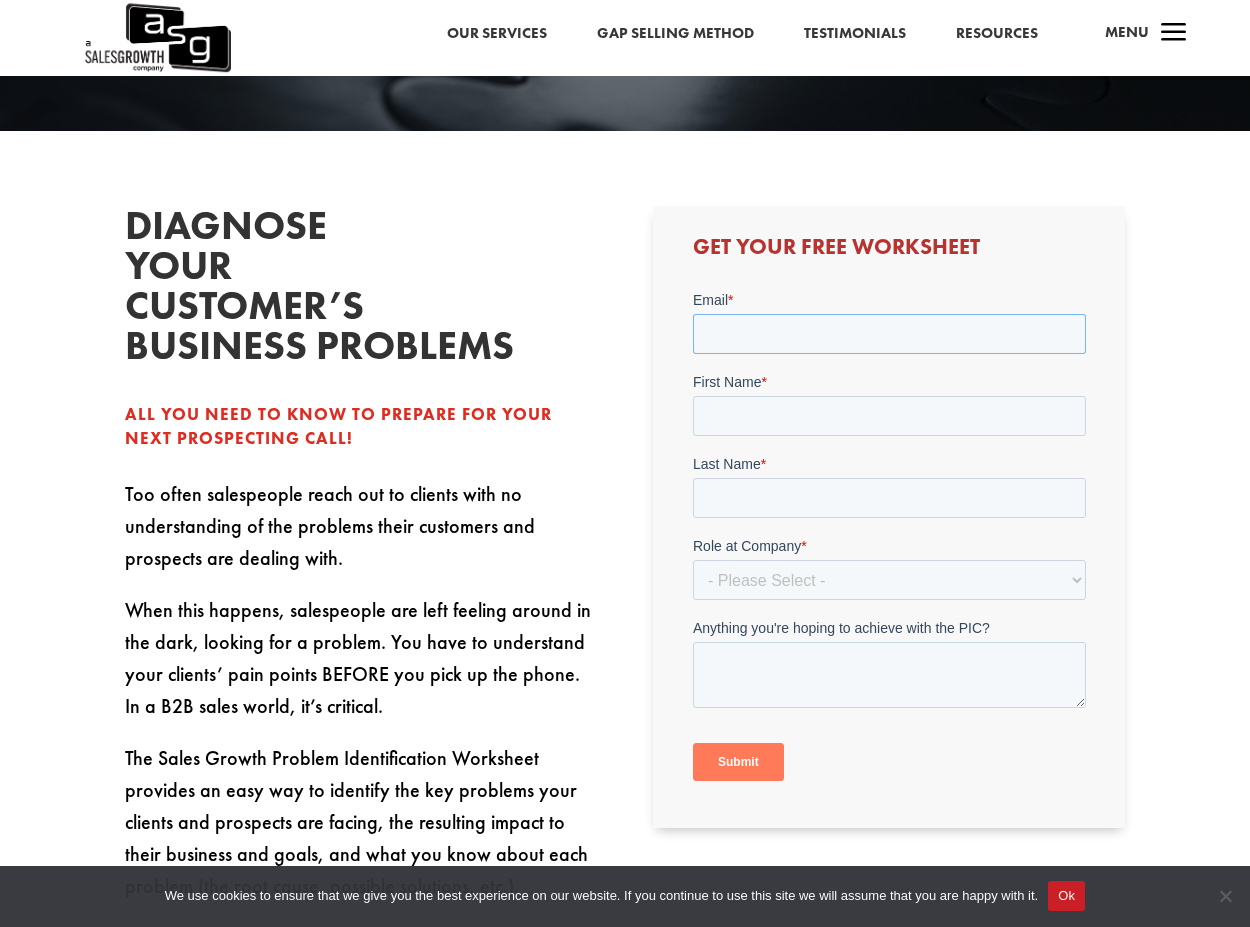 click on "Email *" at bounding box center [888, 334] 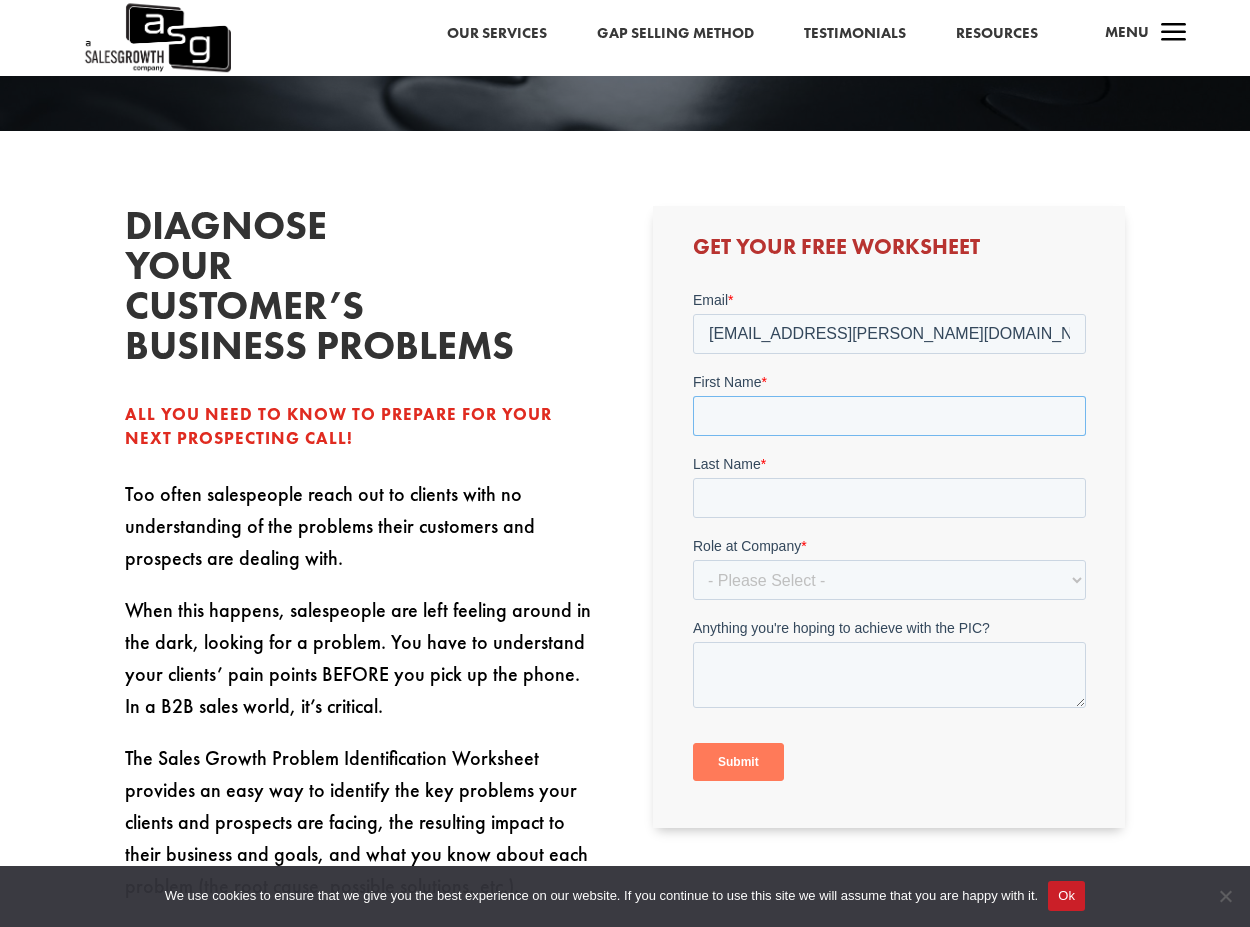 click on "First Name *" at bounding box center [888, 416] 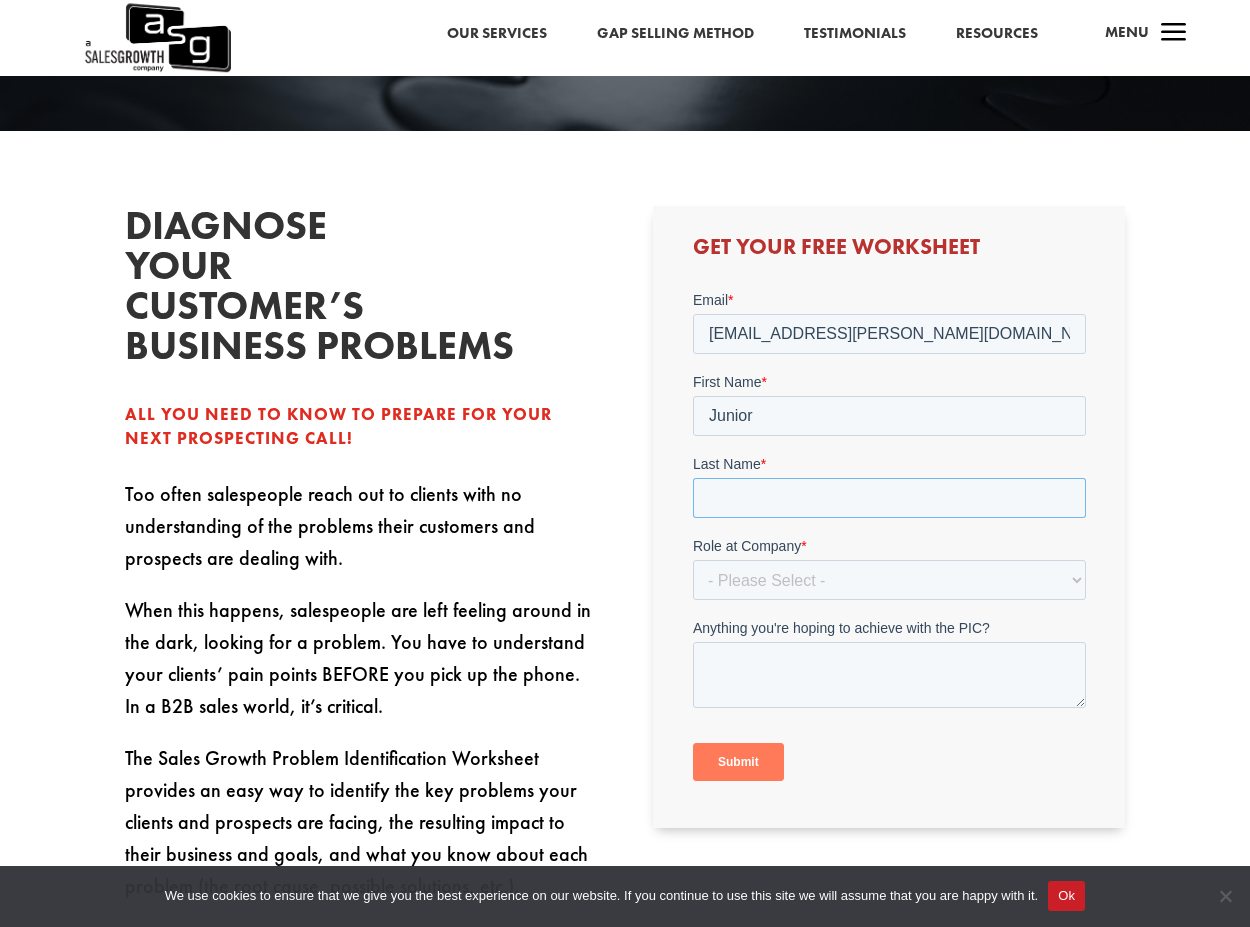 click on "Last Name *" at bounding box center (888, 498) 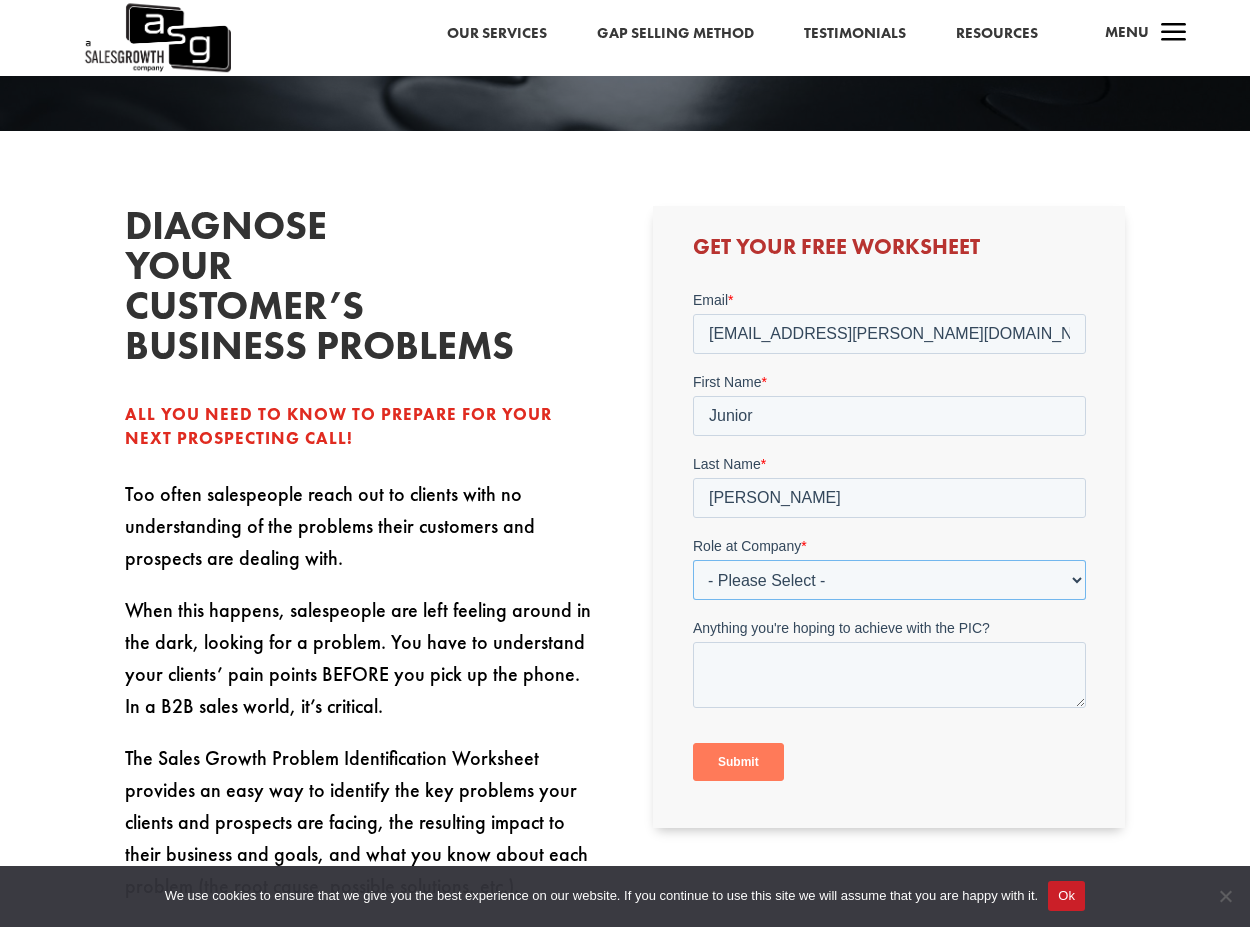 click on "- Please Select - C-Level (CRO, CSO, etc) Senior Leadership (VP of Sales, VP of Enablement, etc) Director/Manager (Sales Director, Regional Sales Manager, etc) Individual Contributor (AE, SDR, CSM, etc) Other" at bounding box center [888, 580] 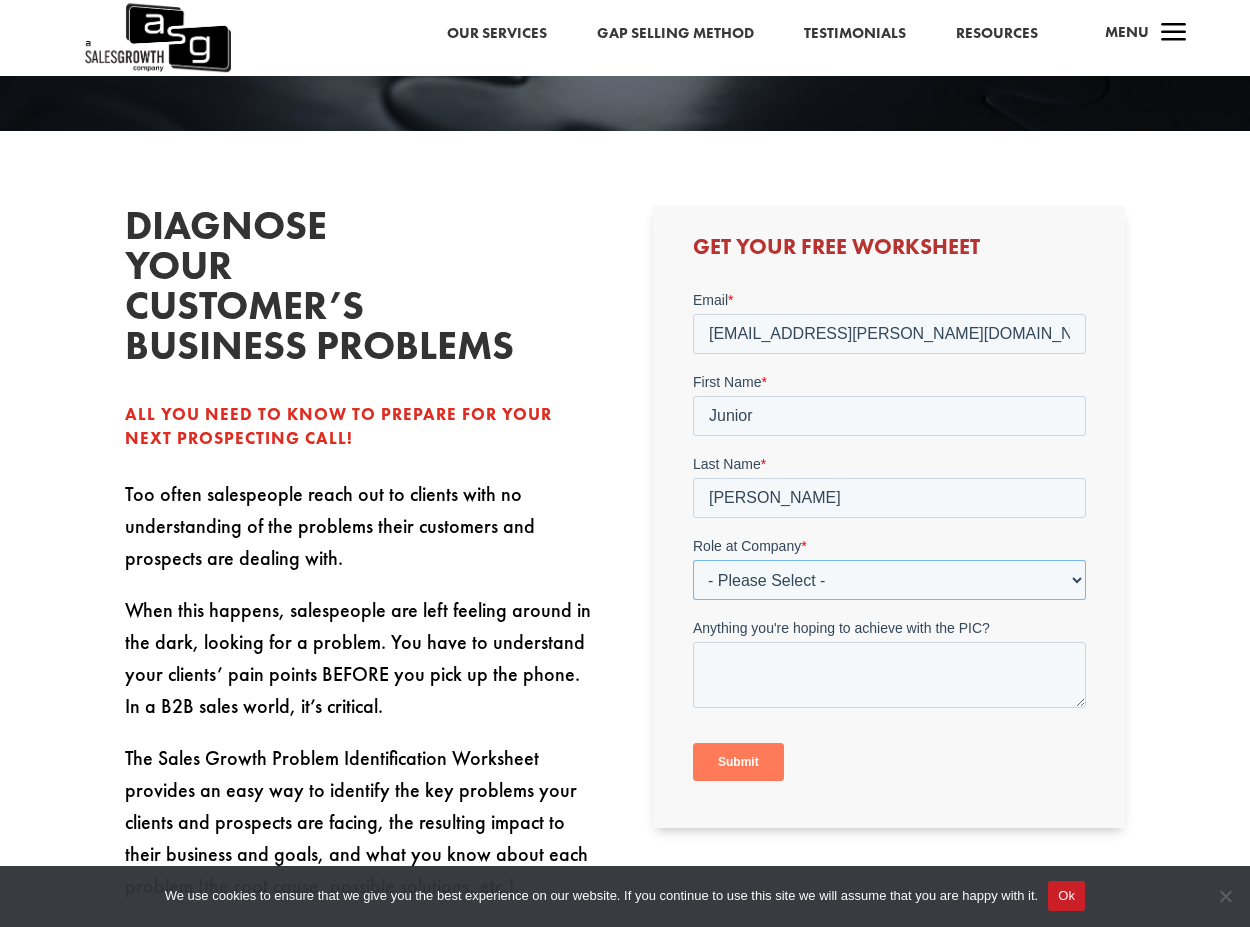select on "Individual Contributor (AE, SDR, CSM, etc)" 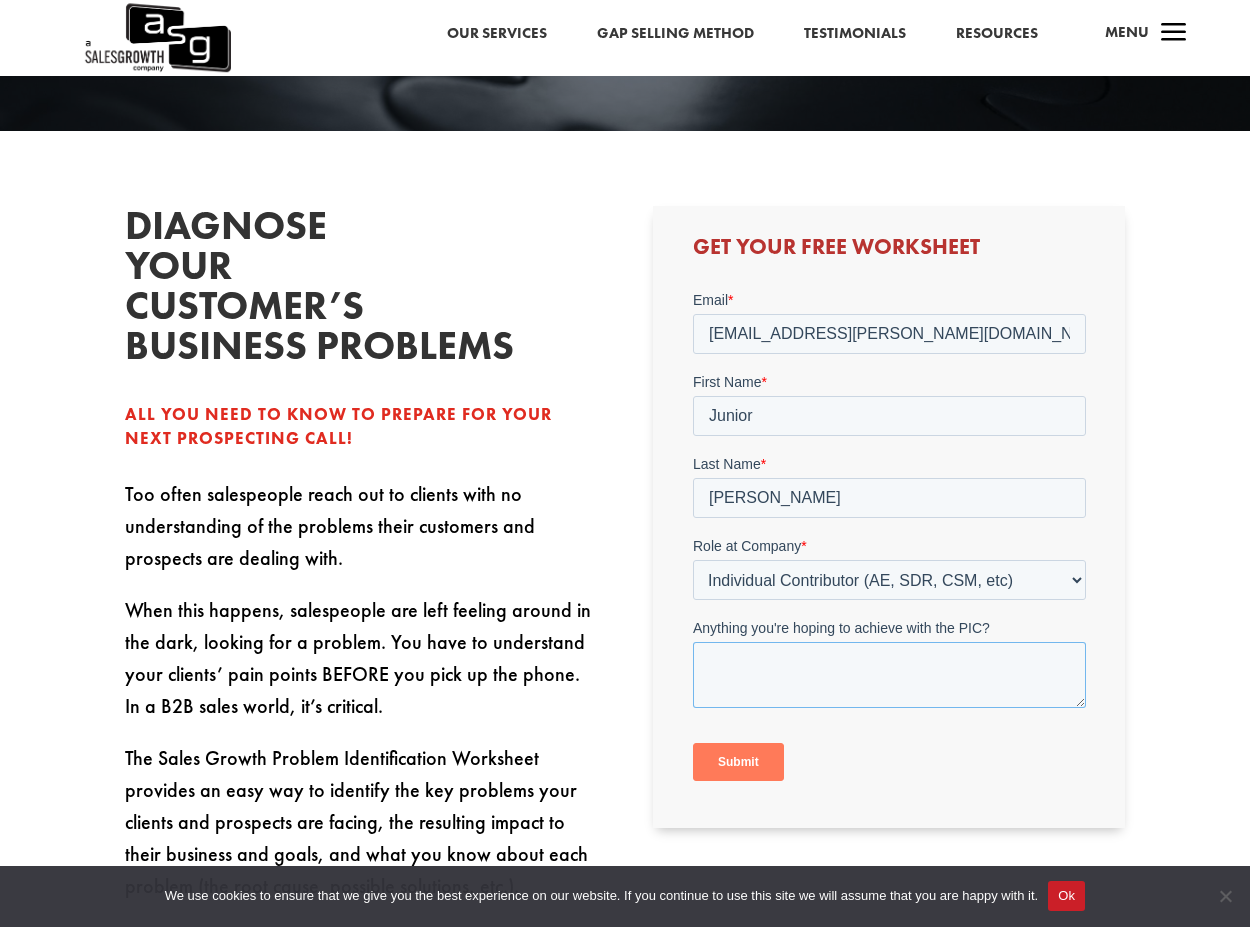 click on "Anything you're hoping to achieve with the PIC?" at bounding box center [888, 675] 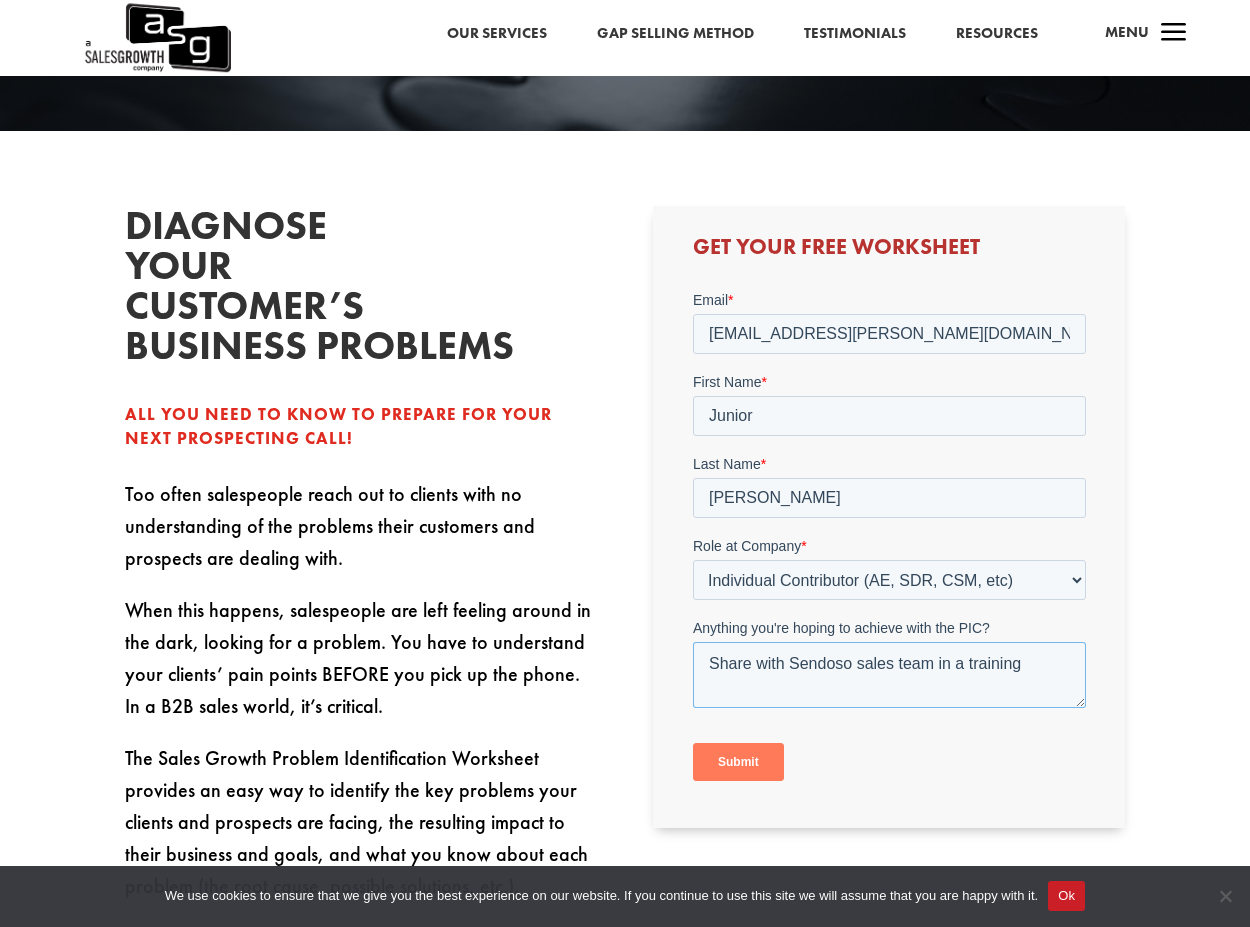 type on "Share with Sendoso sales team in a training" 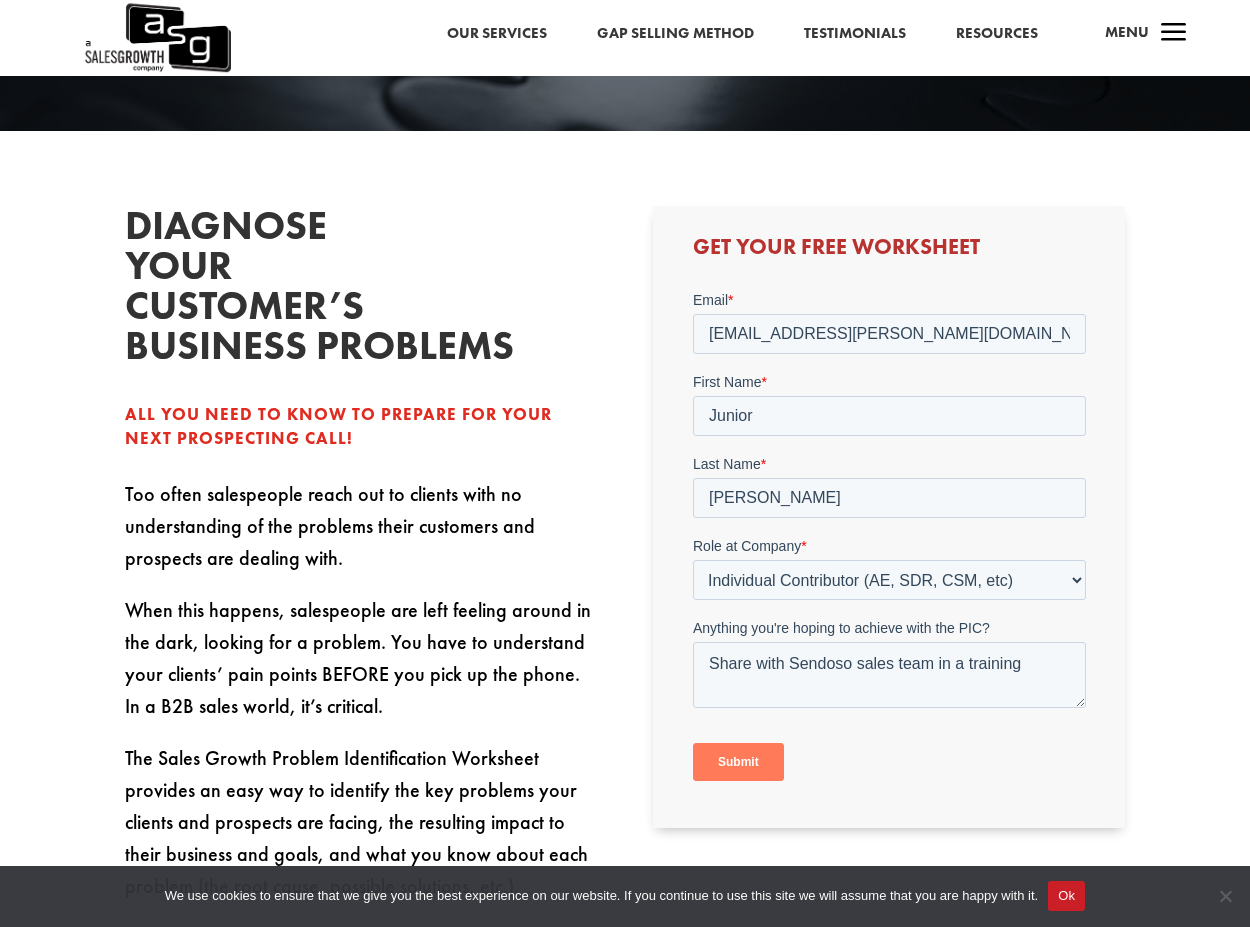 click on "Submit" at bounding box center (737, 762) 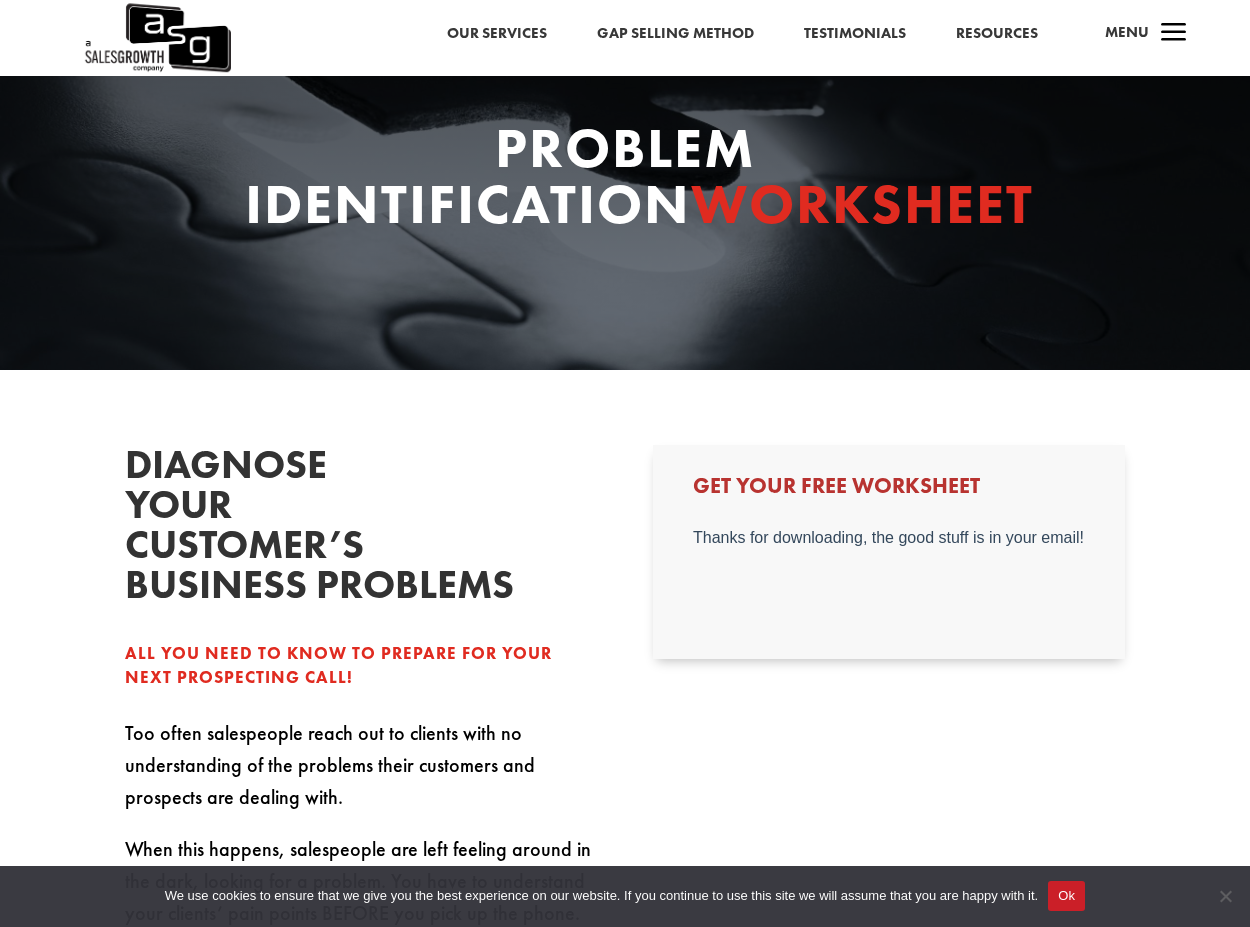 scroll, scrollTop: 0, scrollLeft: 0, axis: both 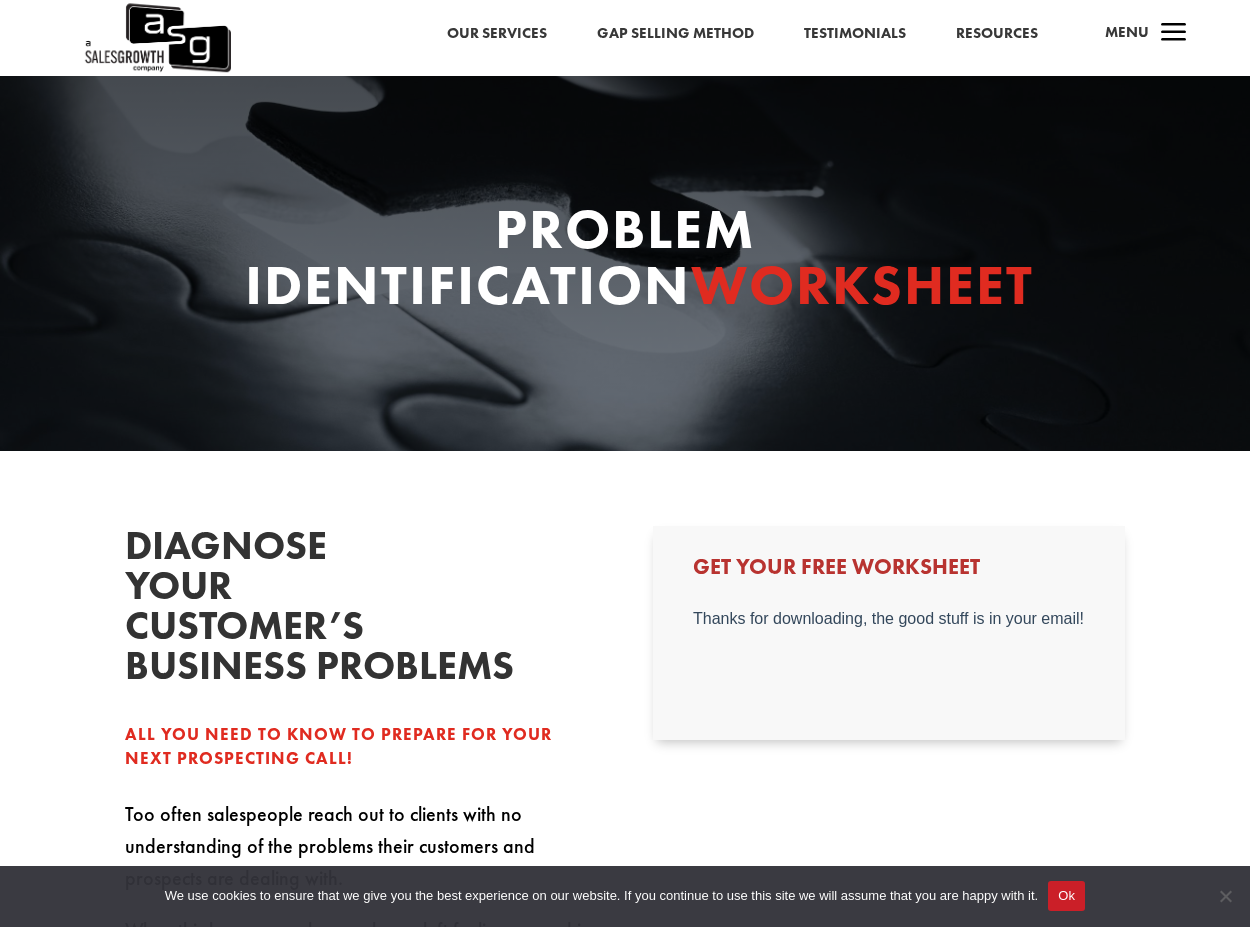 click on "Gap Selling Method" at bounding box center (675, 34) 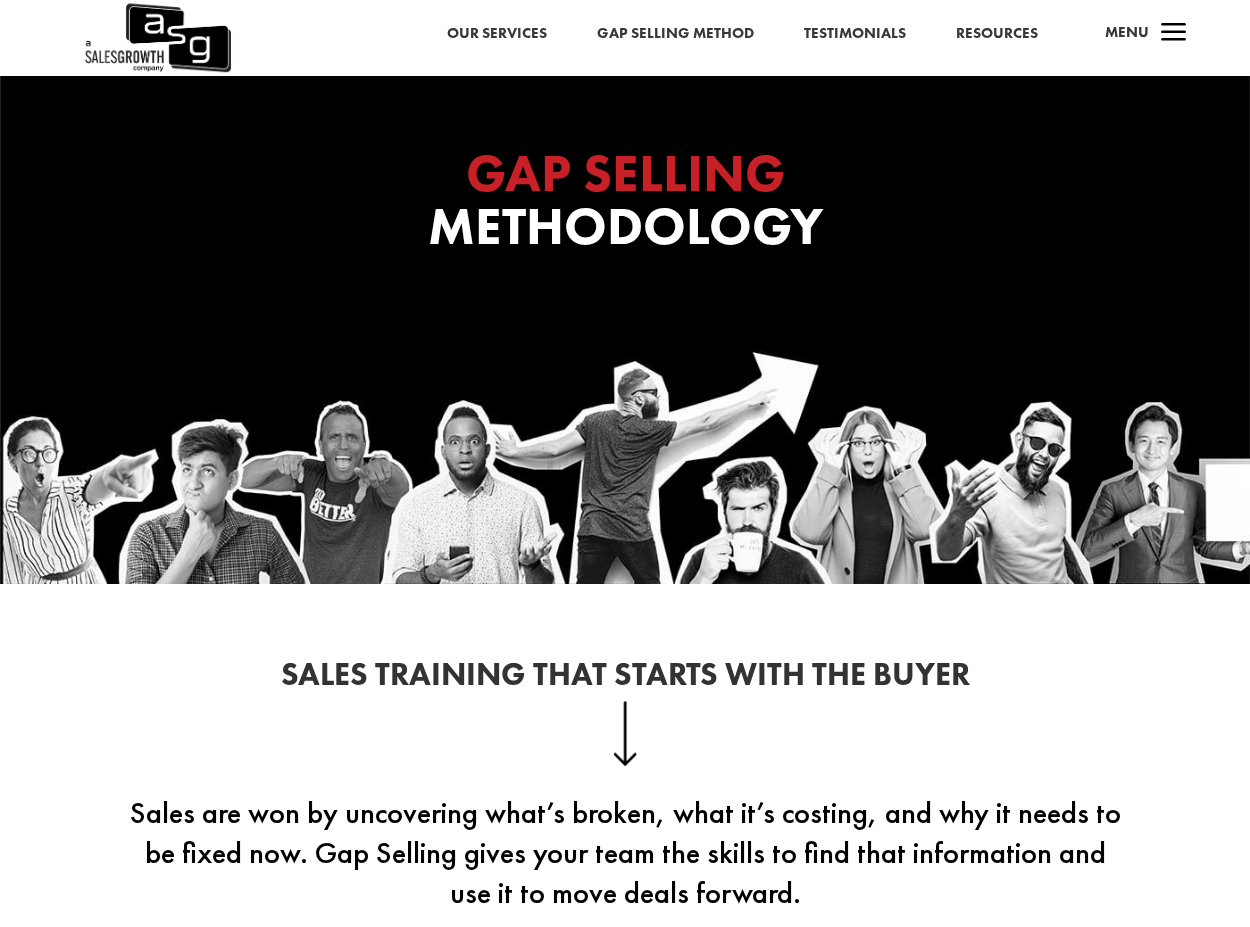 scroll, scrollTop: 0, scrollLeft: 0, axis: both 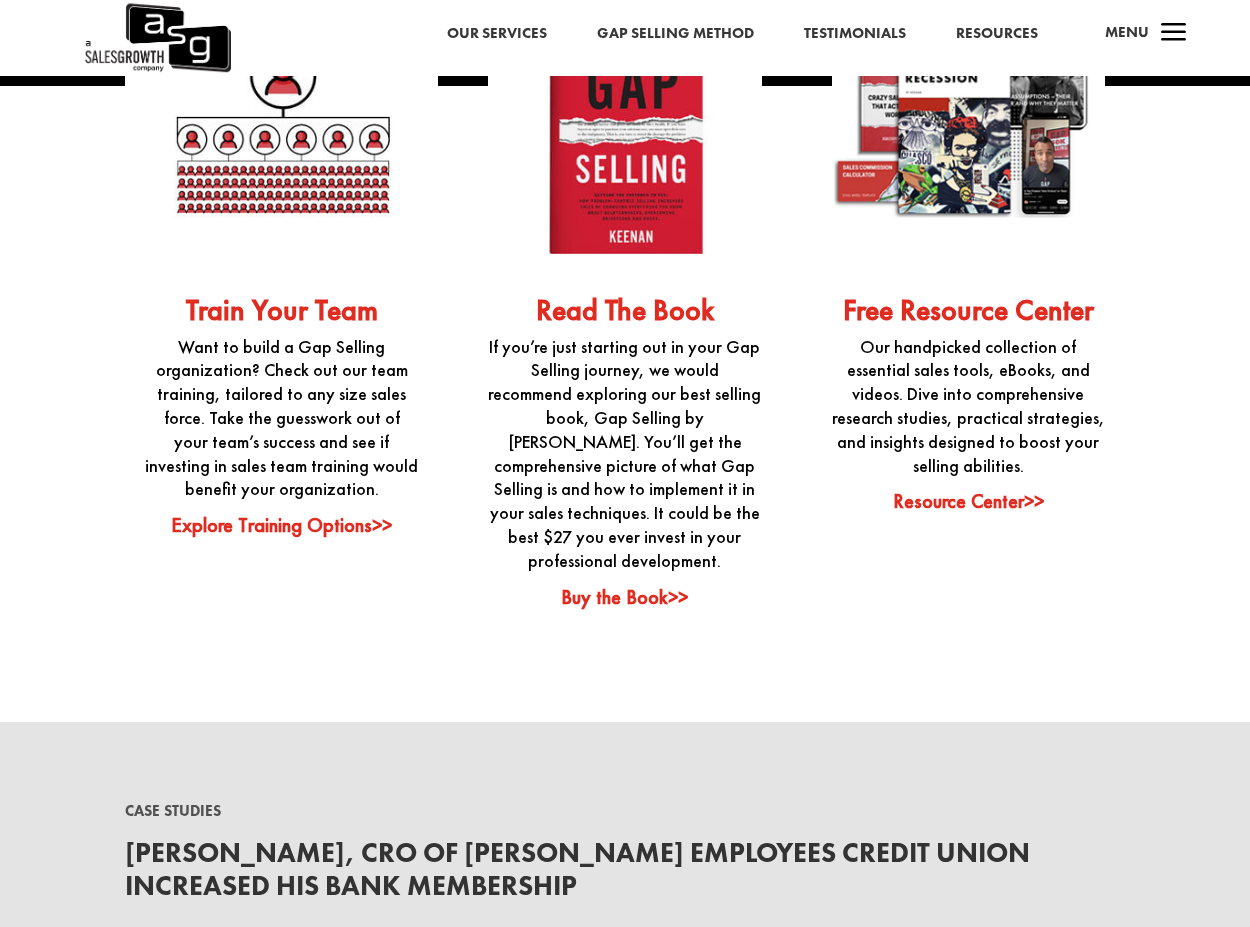 click on "Resource Center>>" at bounding box center (968, 501) 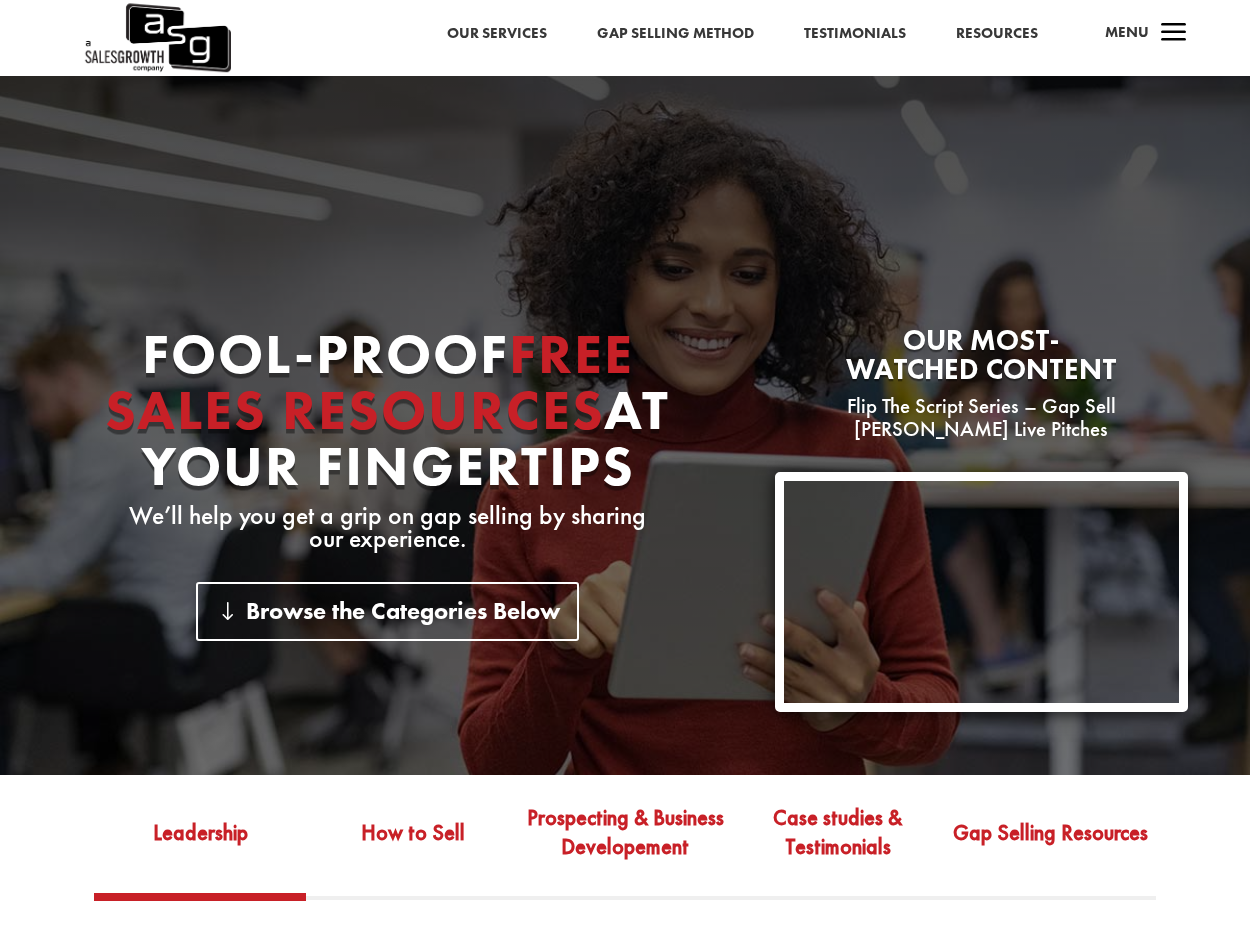 scroll, scrollTop: 0, scrollLeft: 0, axis: both 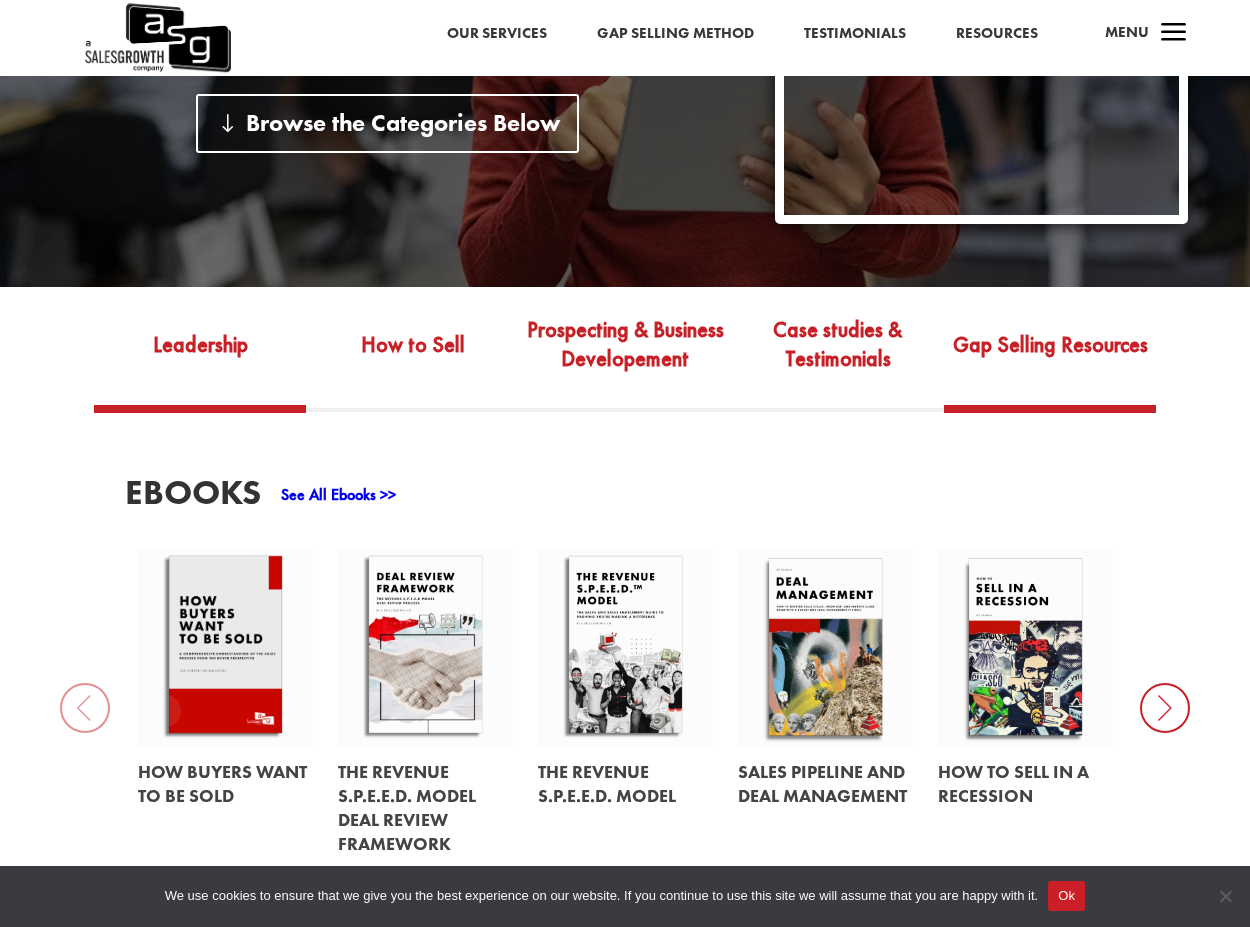 click on "Gap Selling Resources" at bounding box center (1050, 359) 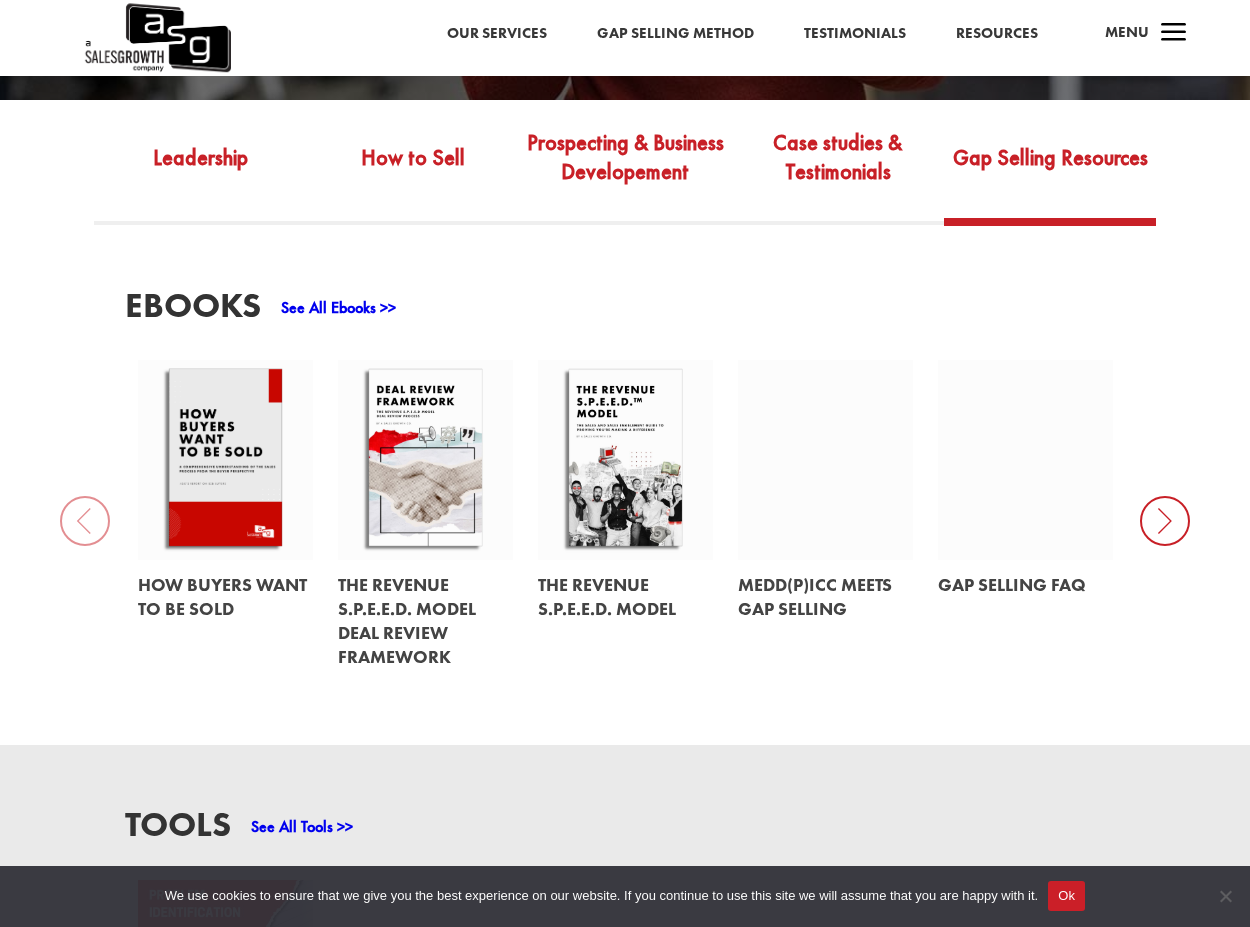 scroll, scrollTop: 676, scrollLeft: 0, axis: vertical 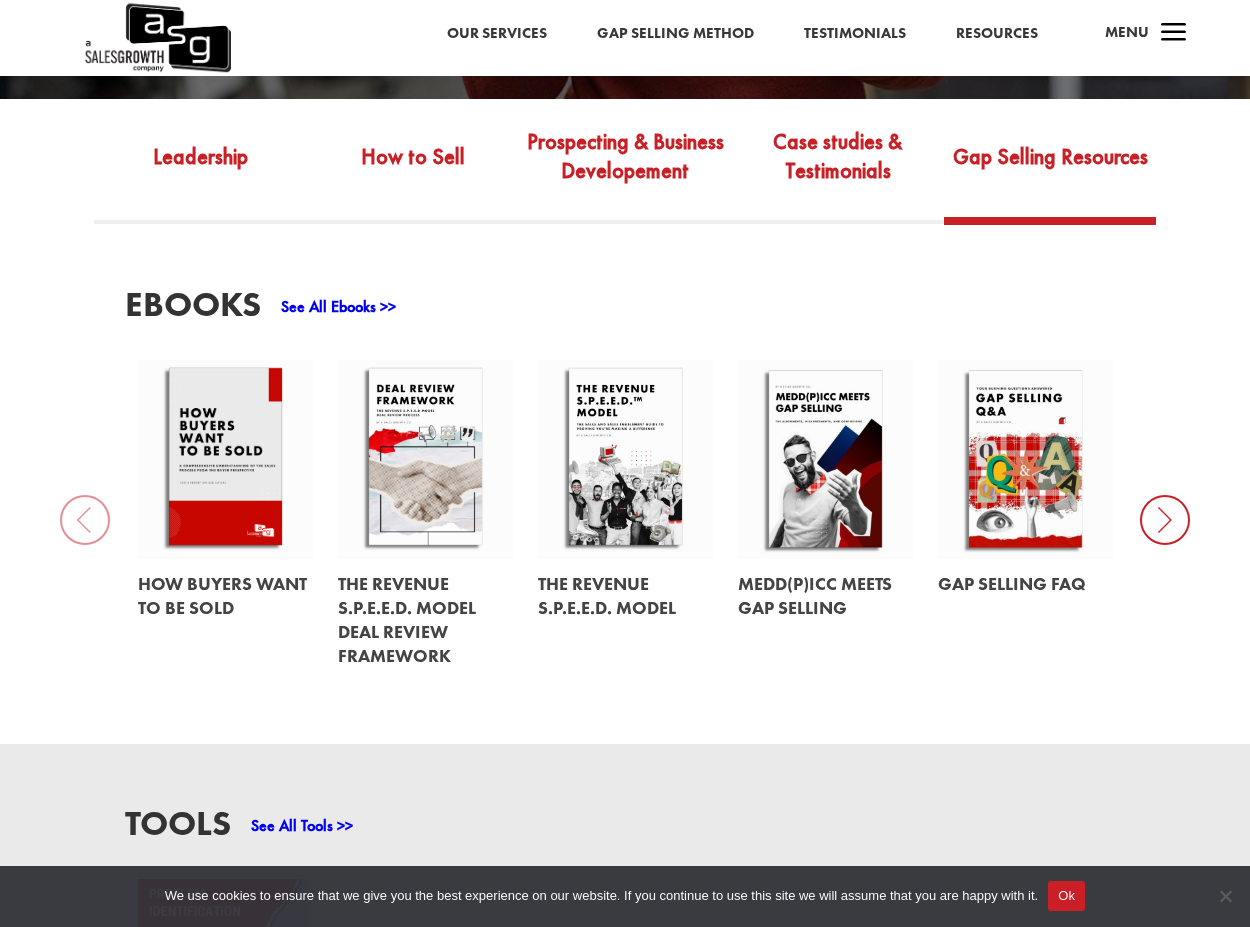 click at bounding box center (1165, 520) 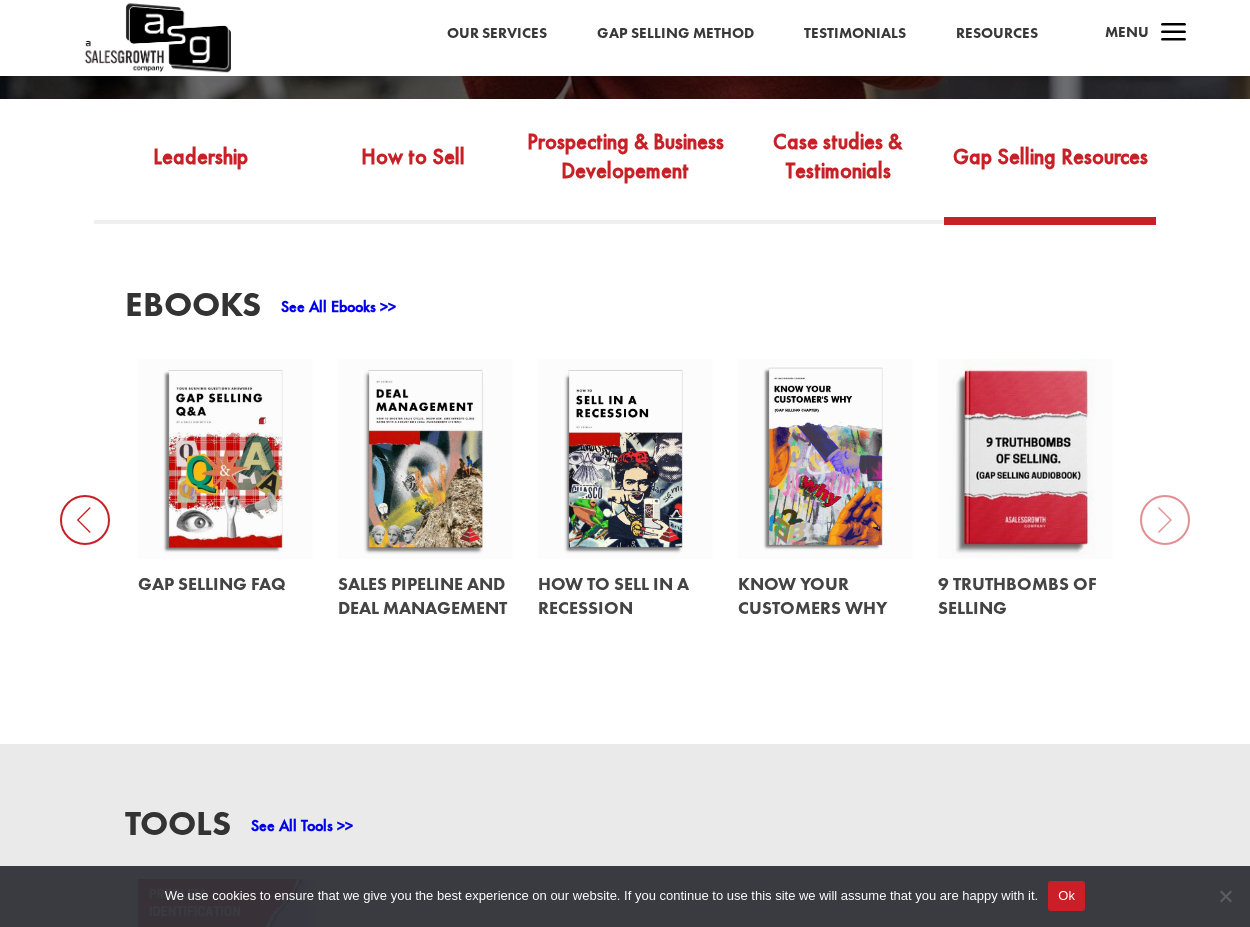 click on "EBooks
See All Ebooks >>
How Buyers Want to be Sold The Revenue S.P.E.E.D. Model Deal Review Framework The Revenue S.P.E.E.D. Model MEDD(P)ICC Meets Gap Selling Gap Selling FAQ Sales Pipeline and Deal Management How to Sell in a Recession Know Your Customers Why 9 Truthbombs of Selling" at bounding box center [625, 483] 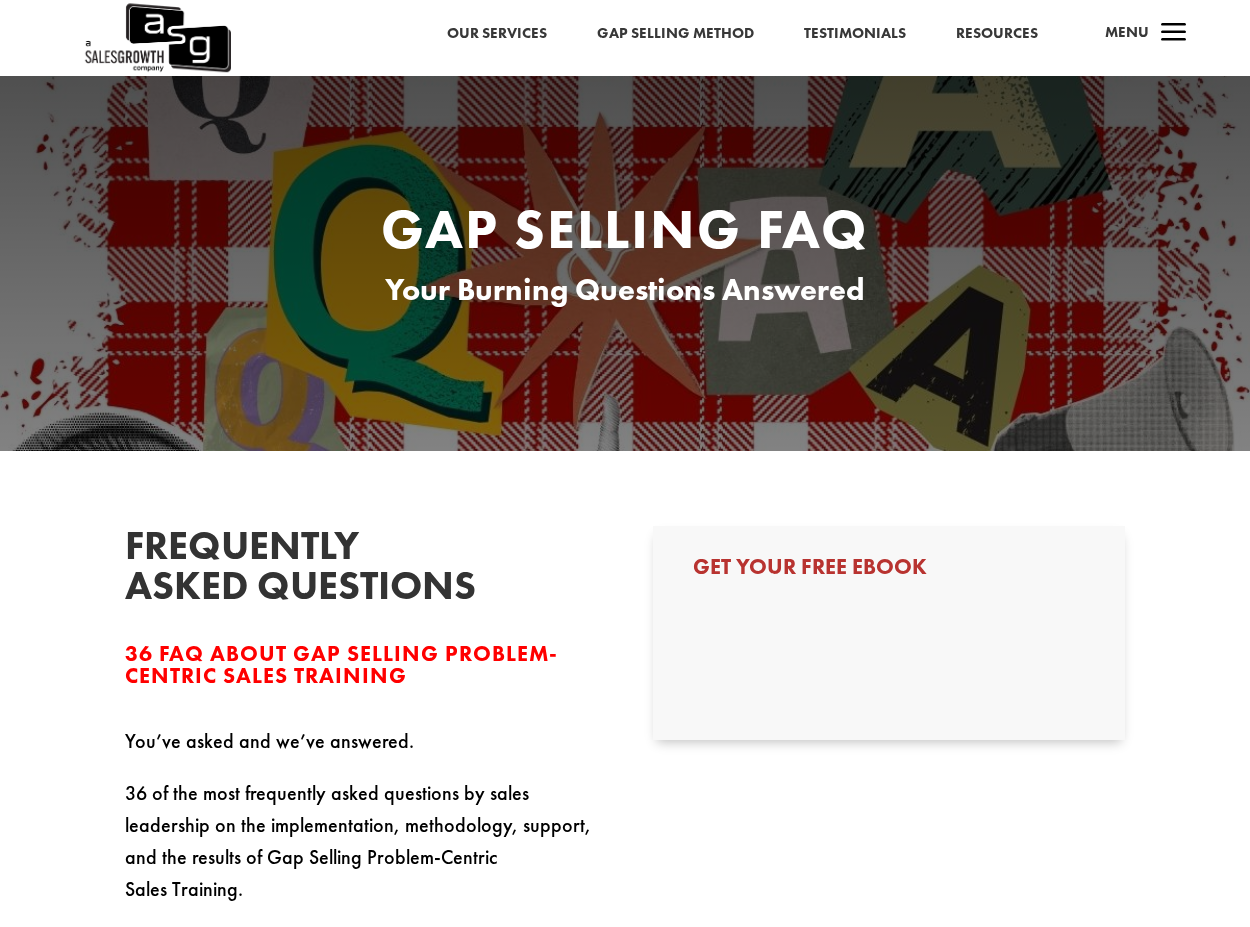 scroll, scrollTop: 0, scrollLeft: 0, axis: both 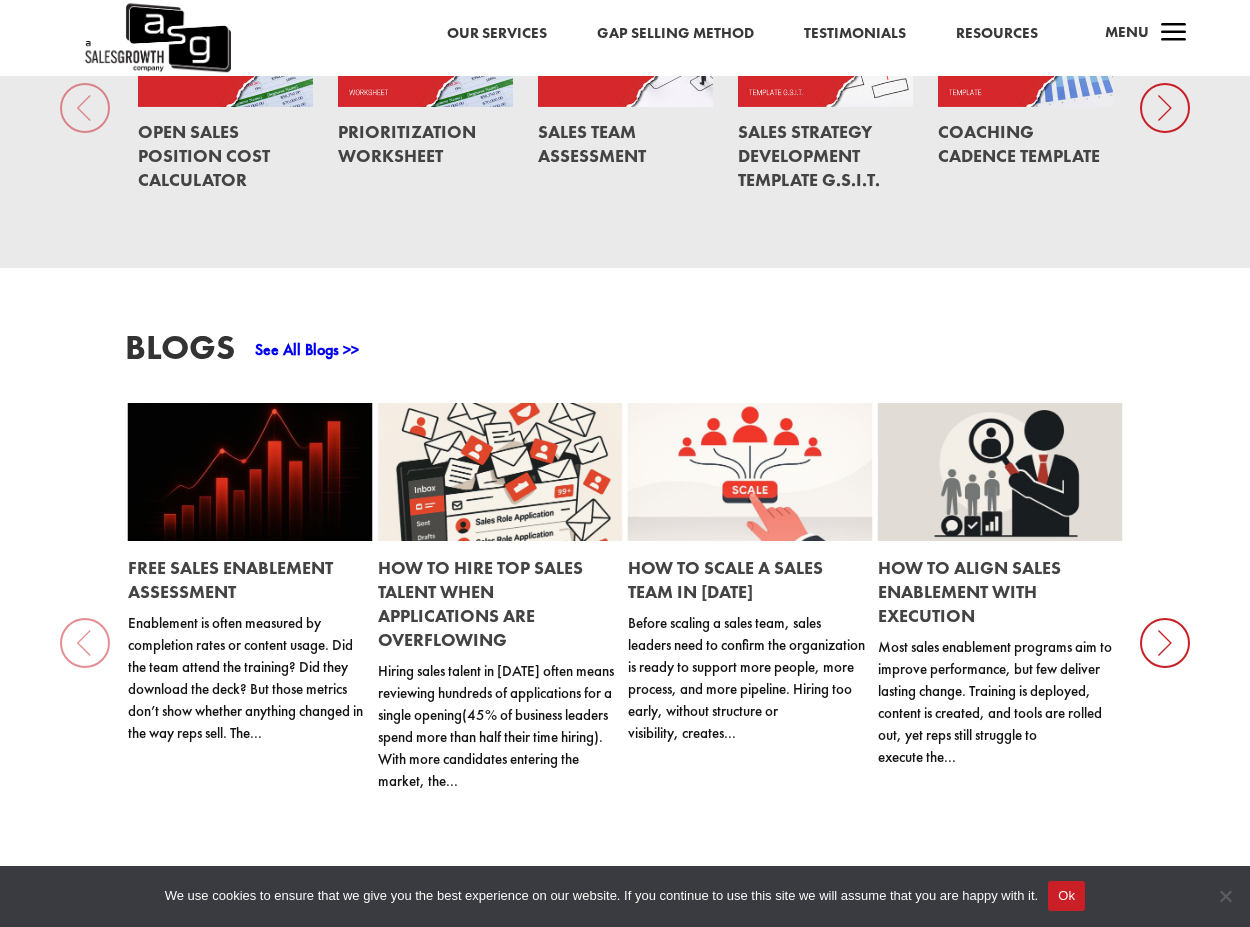click on "See All Blogs >>" at bounding box center (307, 349) 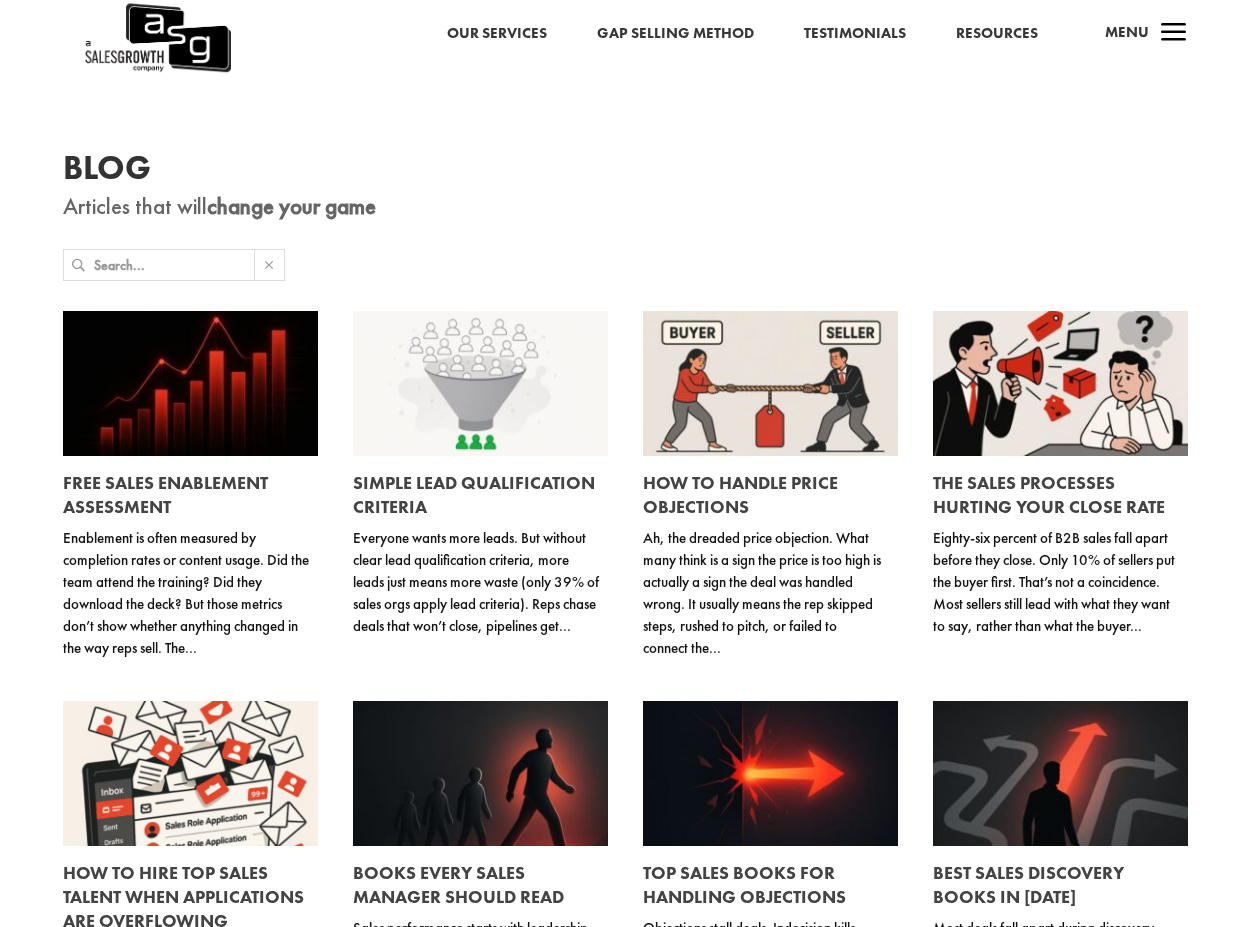 scroll, scrollTop: 0, scrollLeft: 0, axis: both 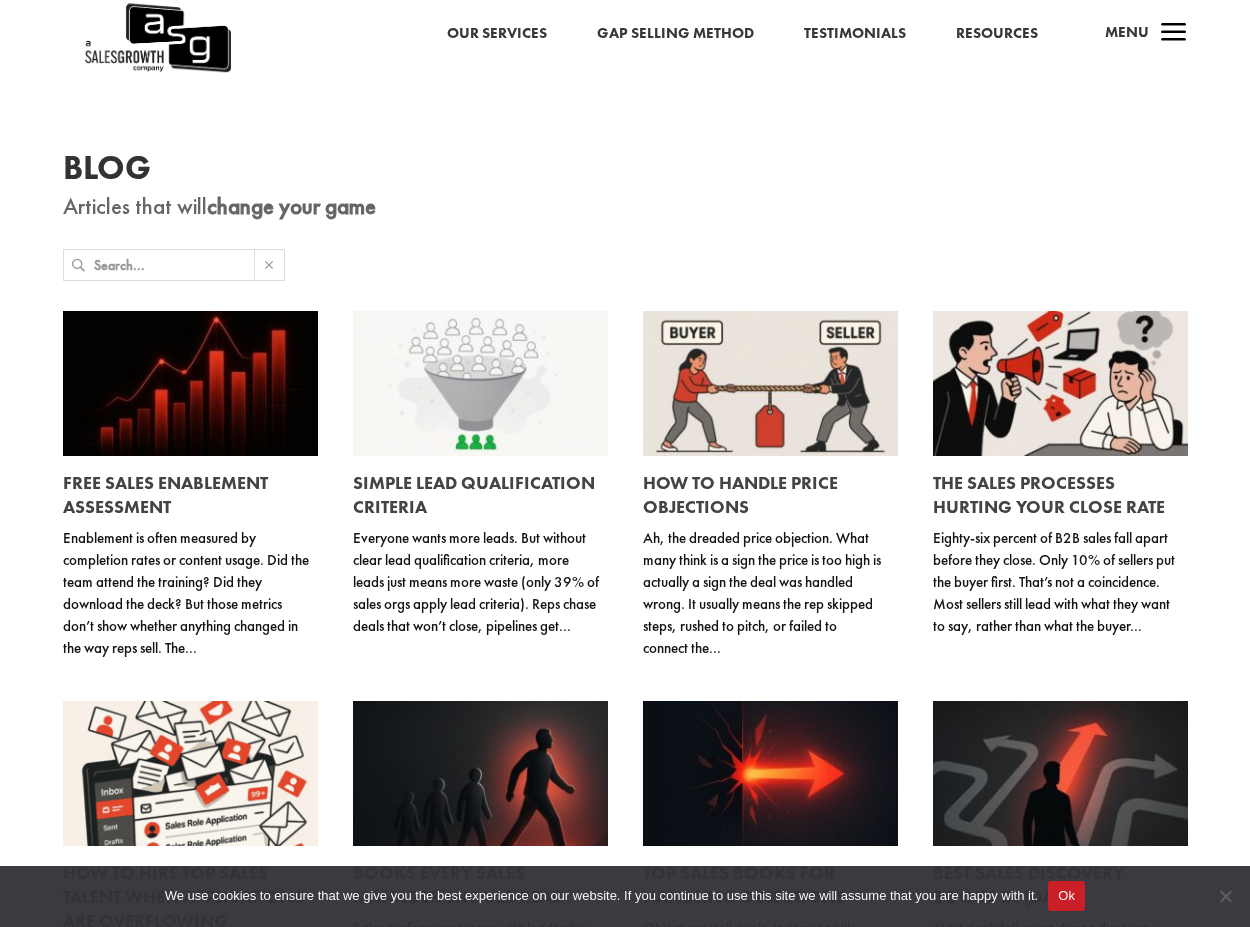 click at bounding box center [174, 265] 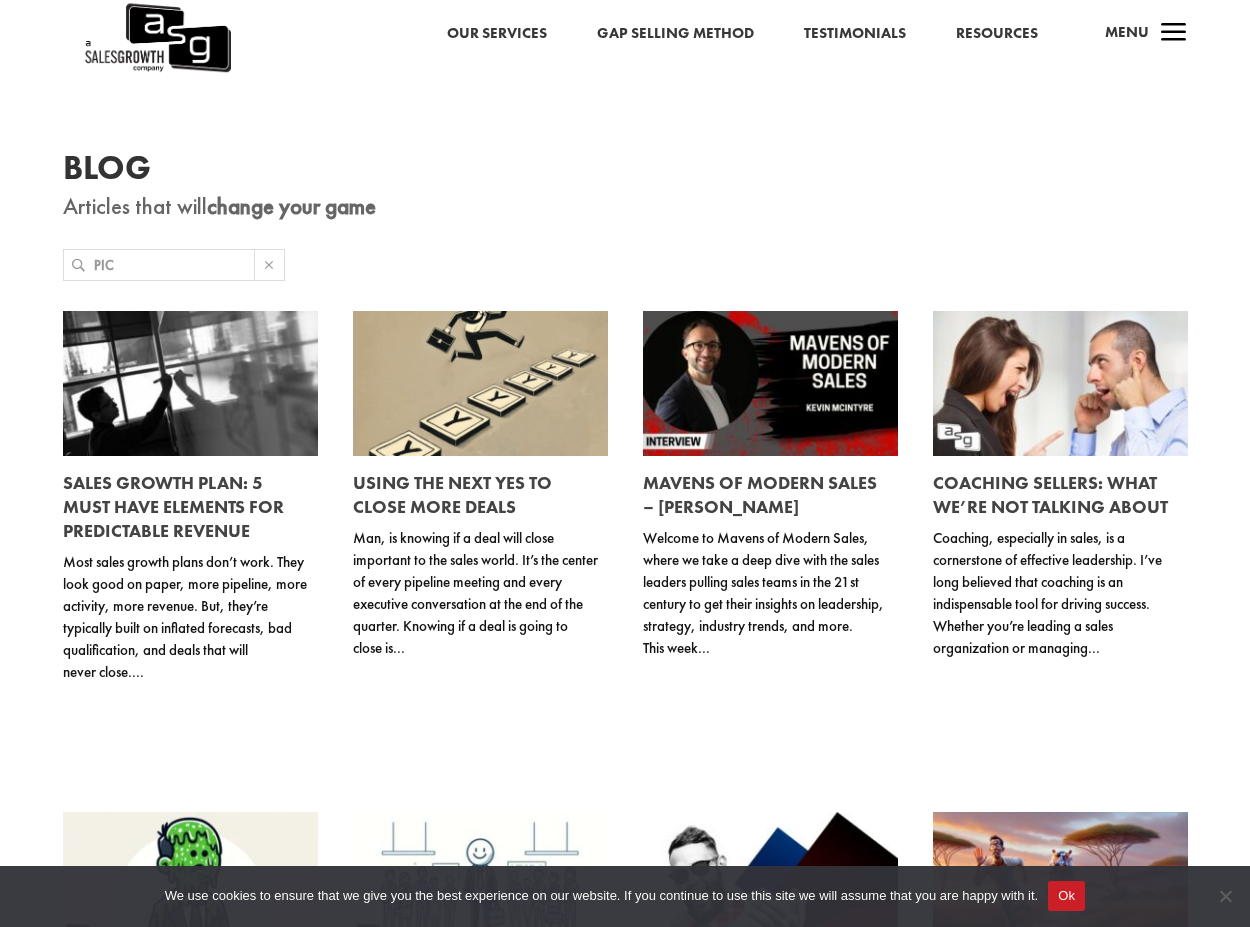 click on "PIC" at bounding box center [174, 265] 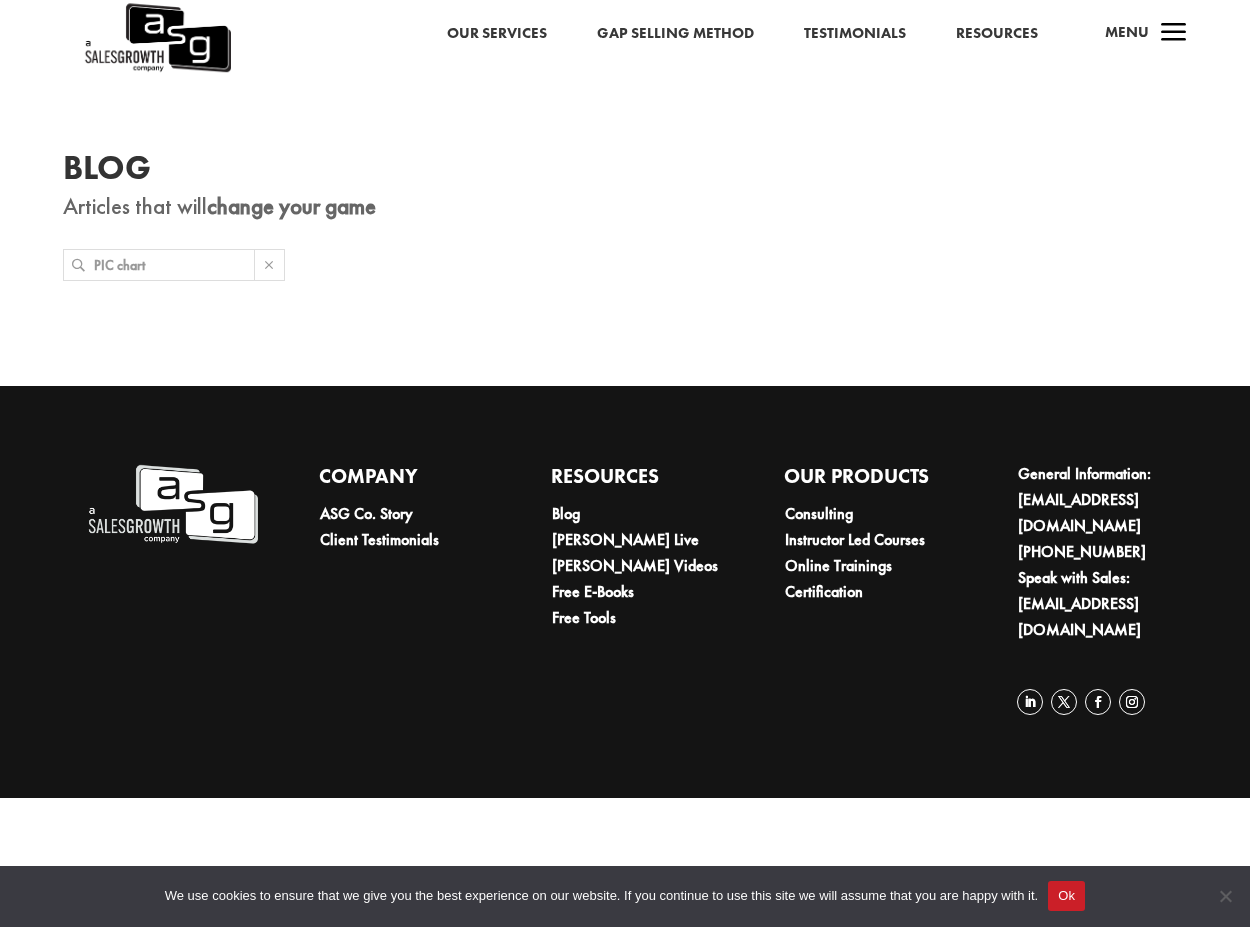 click on "PIC chart" at bounding box center [174, 265] 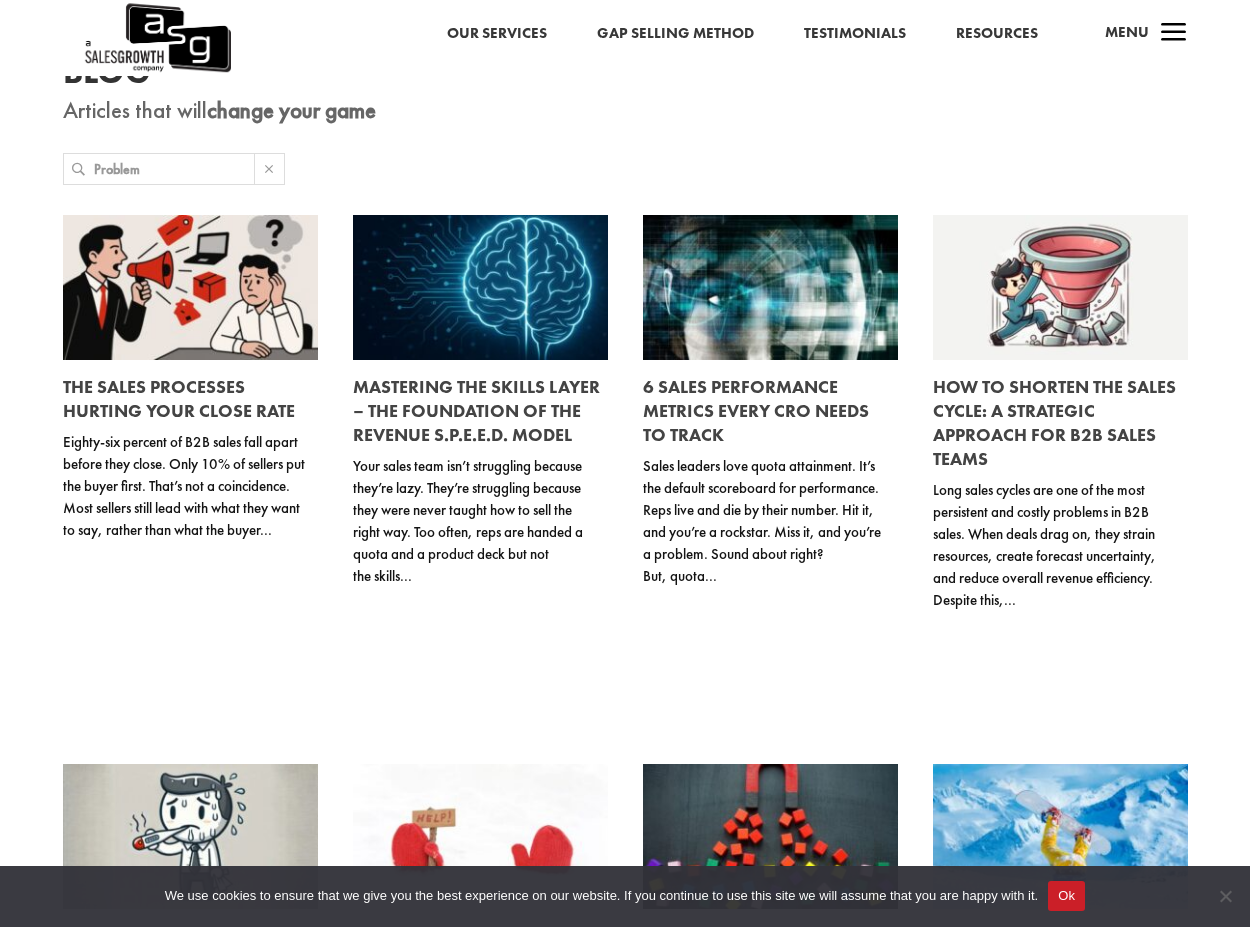 scroll, scrollTop: 0, scrollLeft: 0, axis: both 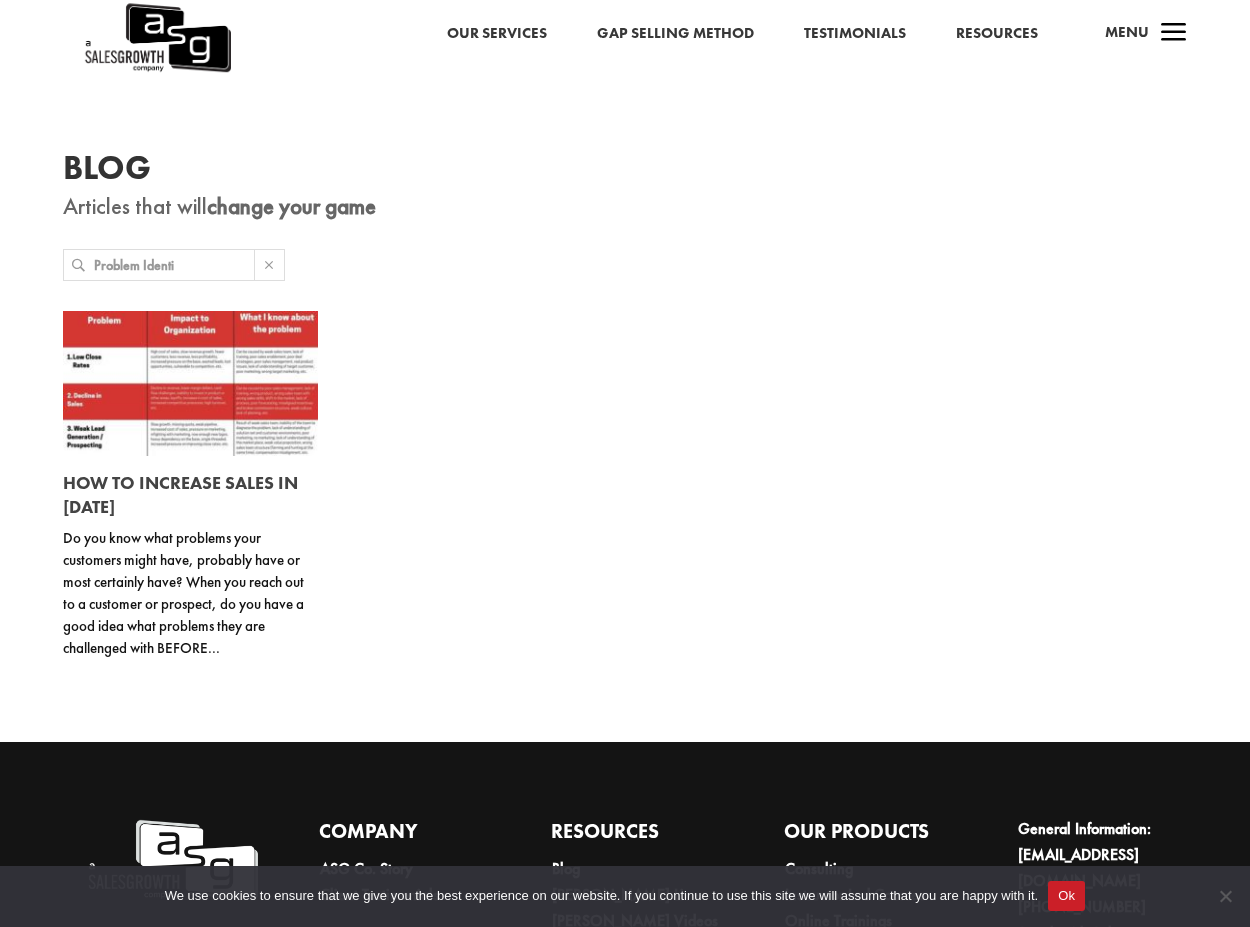 type on "Problem Identi" 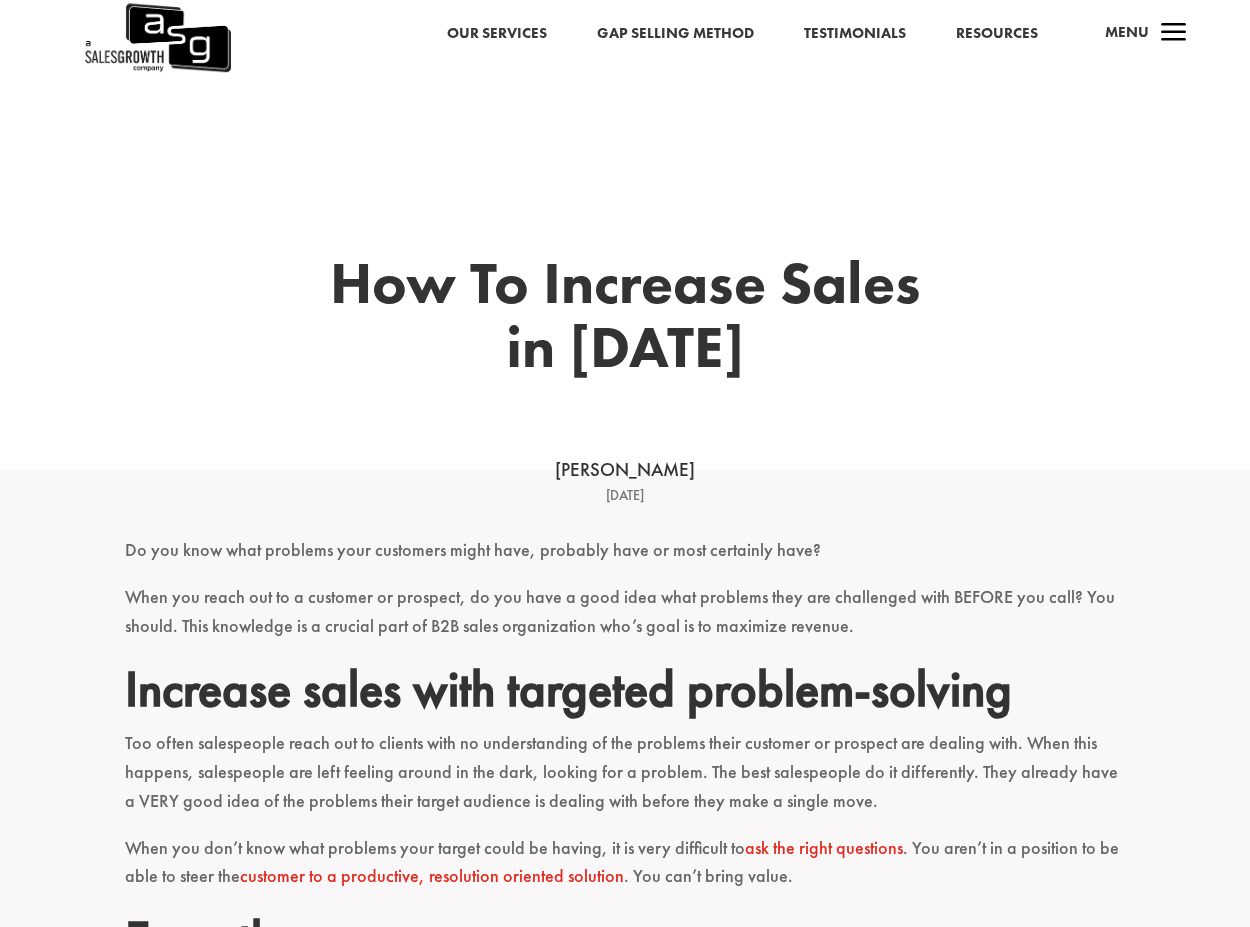 scroll, scrollTop: 0, scrollLeft: 0, axis: both 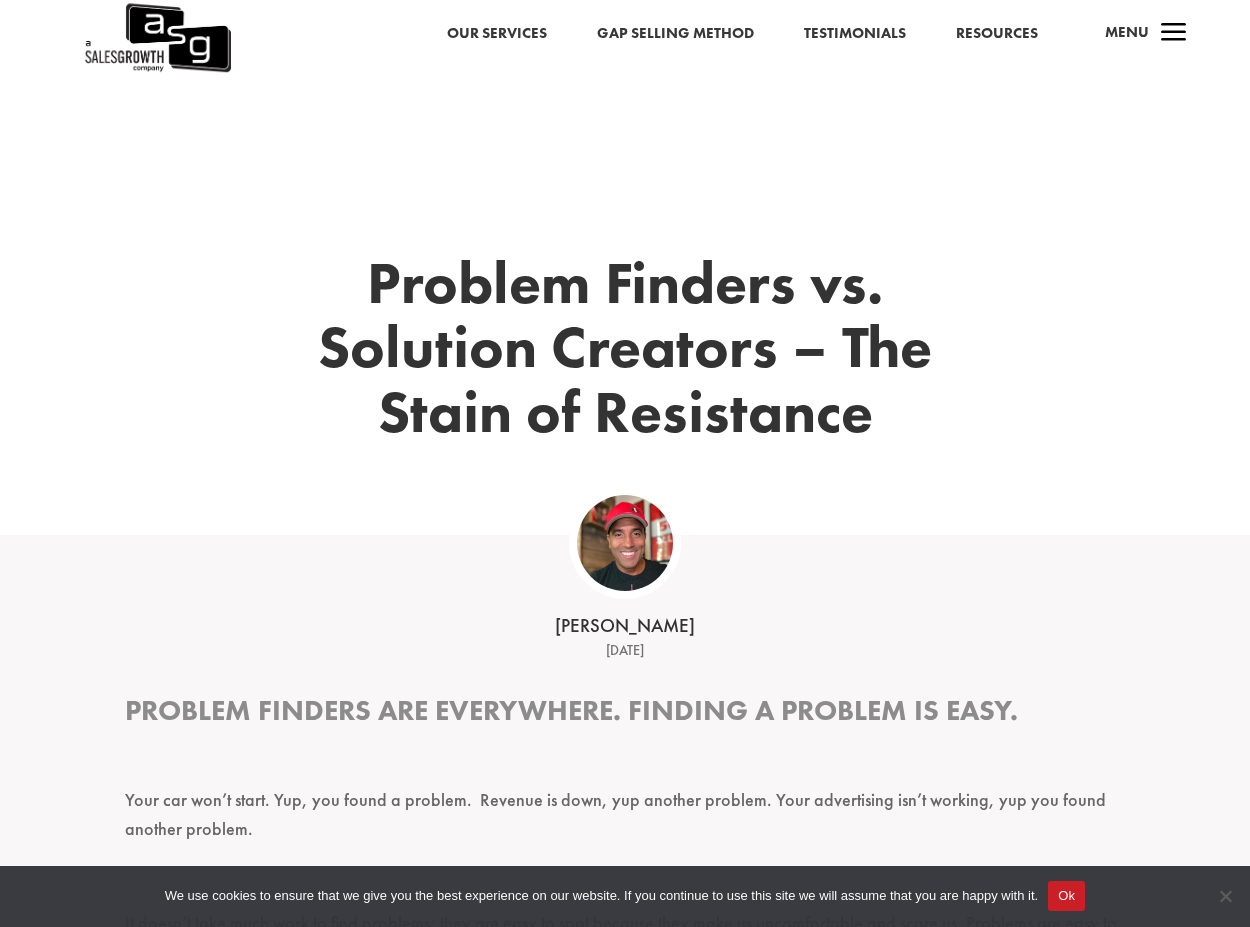 select on "Individual Contributor (AE, SDR, CSM, etc)" 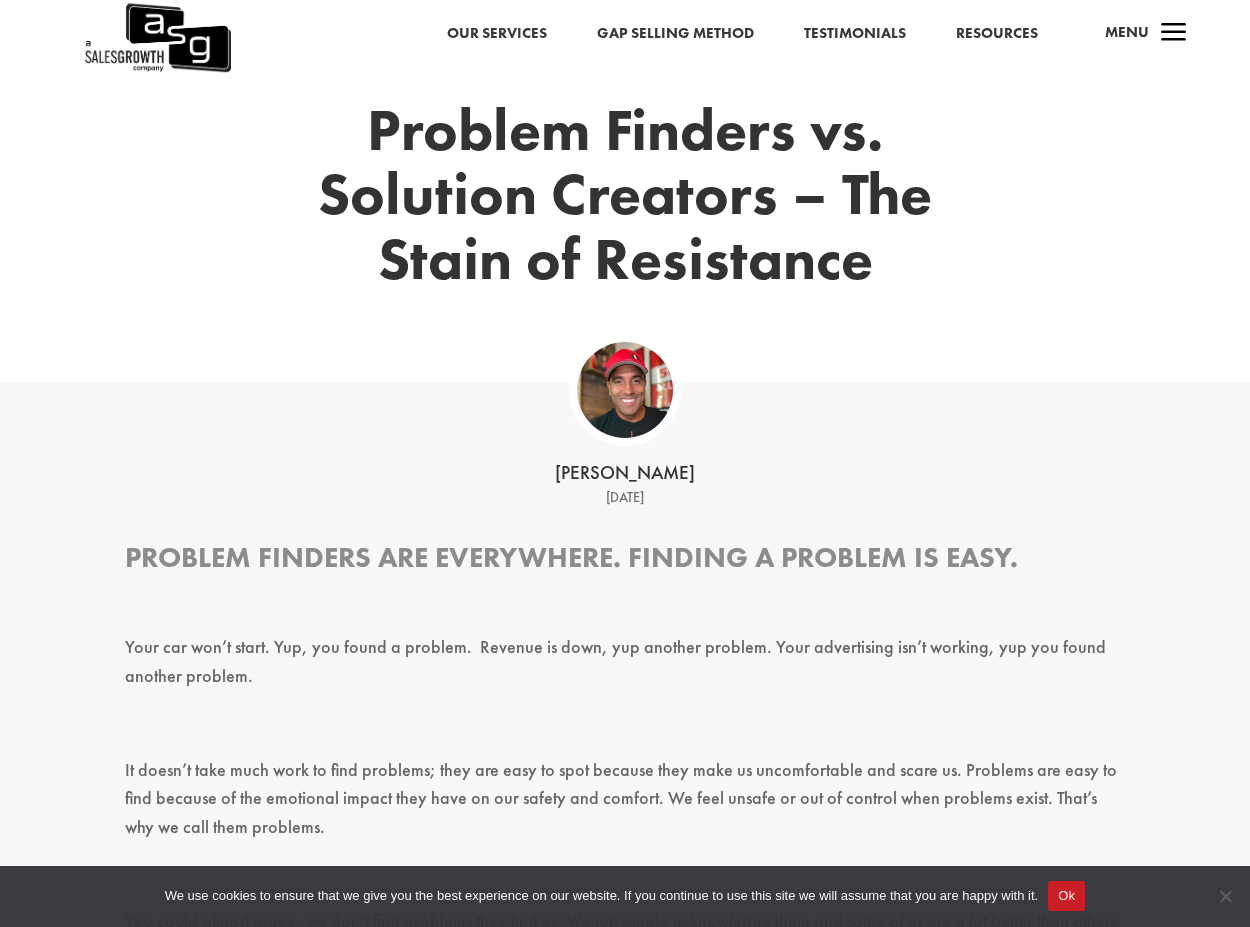 scroll, scrollTop: 158, scrollLeft: 0, axis: vertical 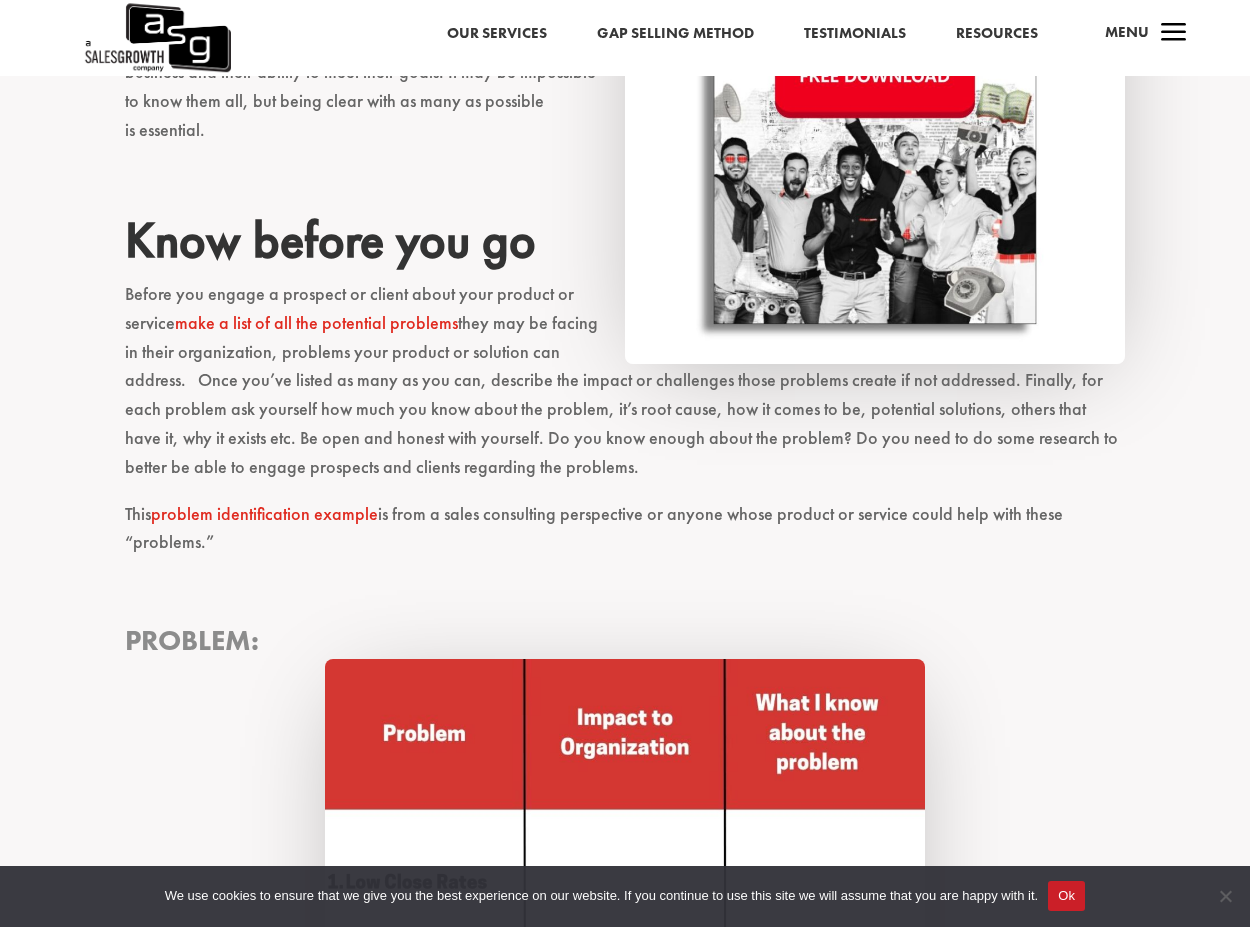 click on "make a list of all the potential problems" at bounding box center [316, 322] 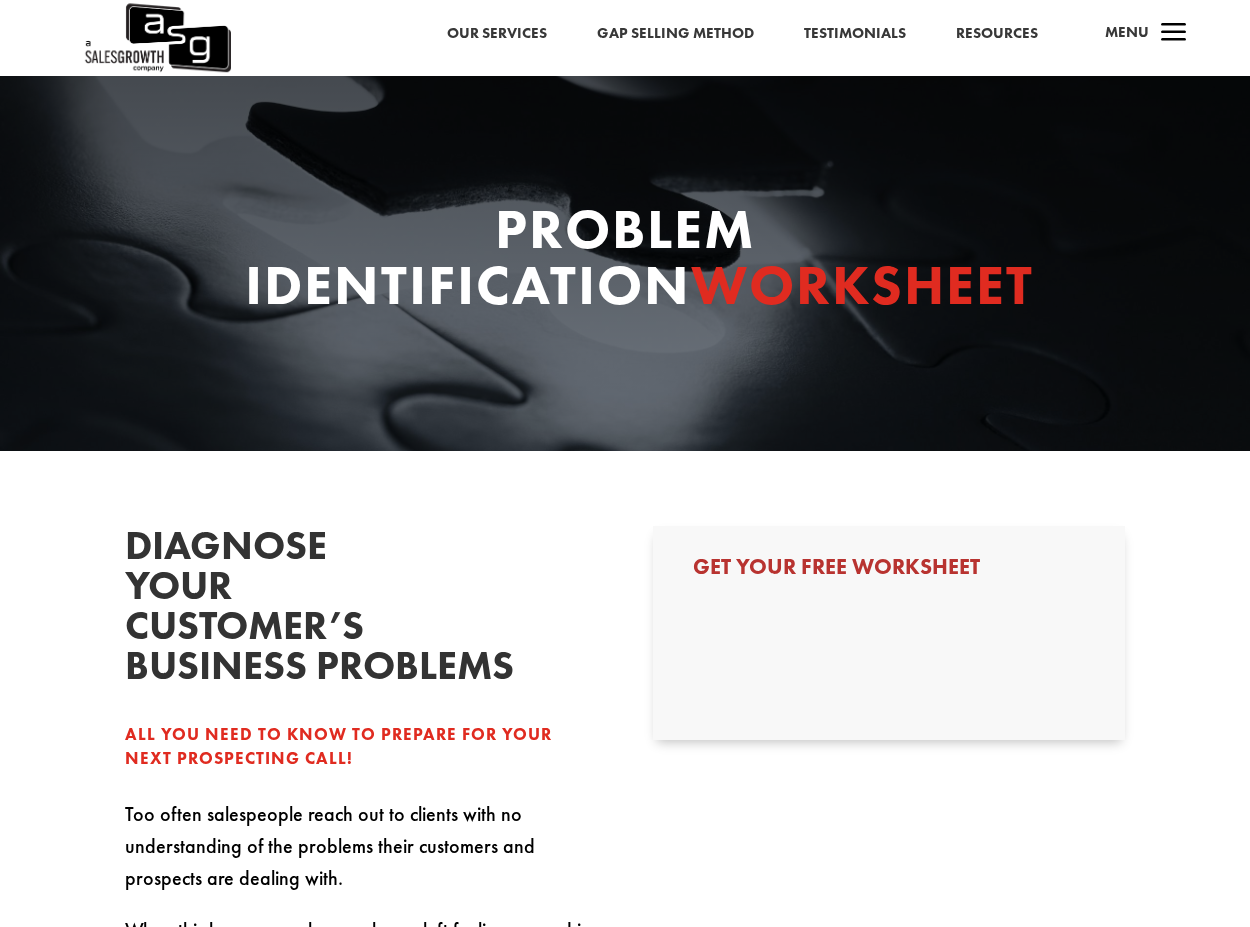 scroll, scrollTop: 0, scrollLeft: 0, axis: both 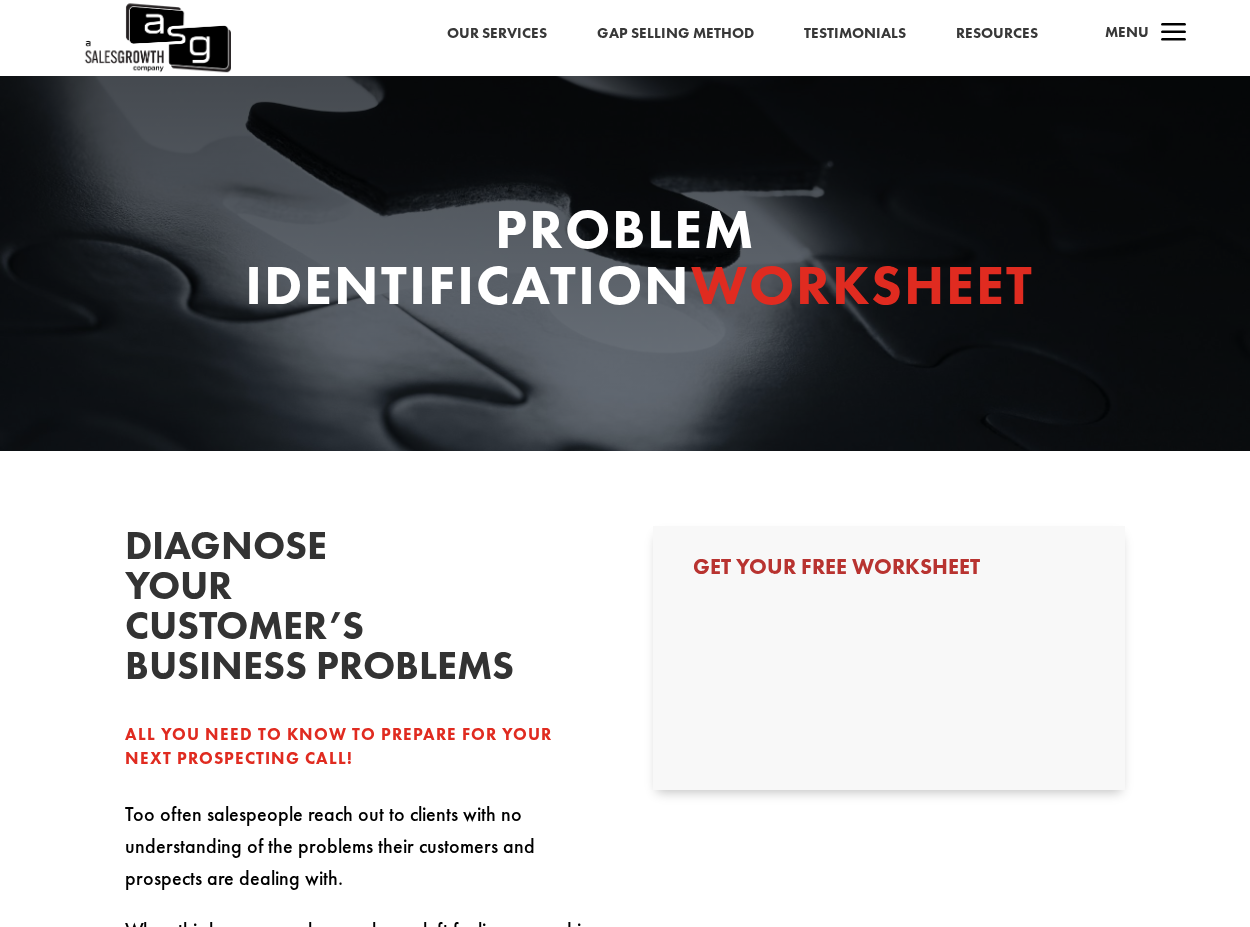 select on "Individual Contributor (AE, SDR, CSM, etc)" 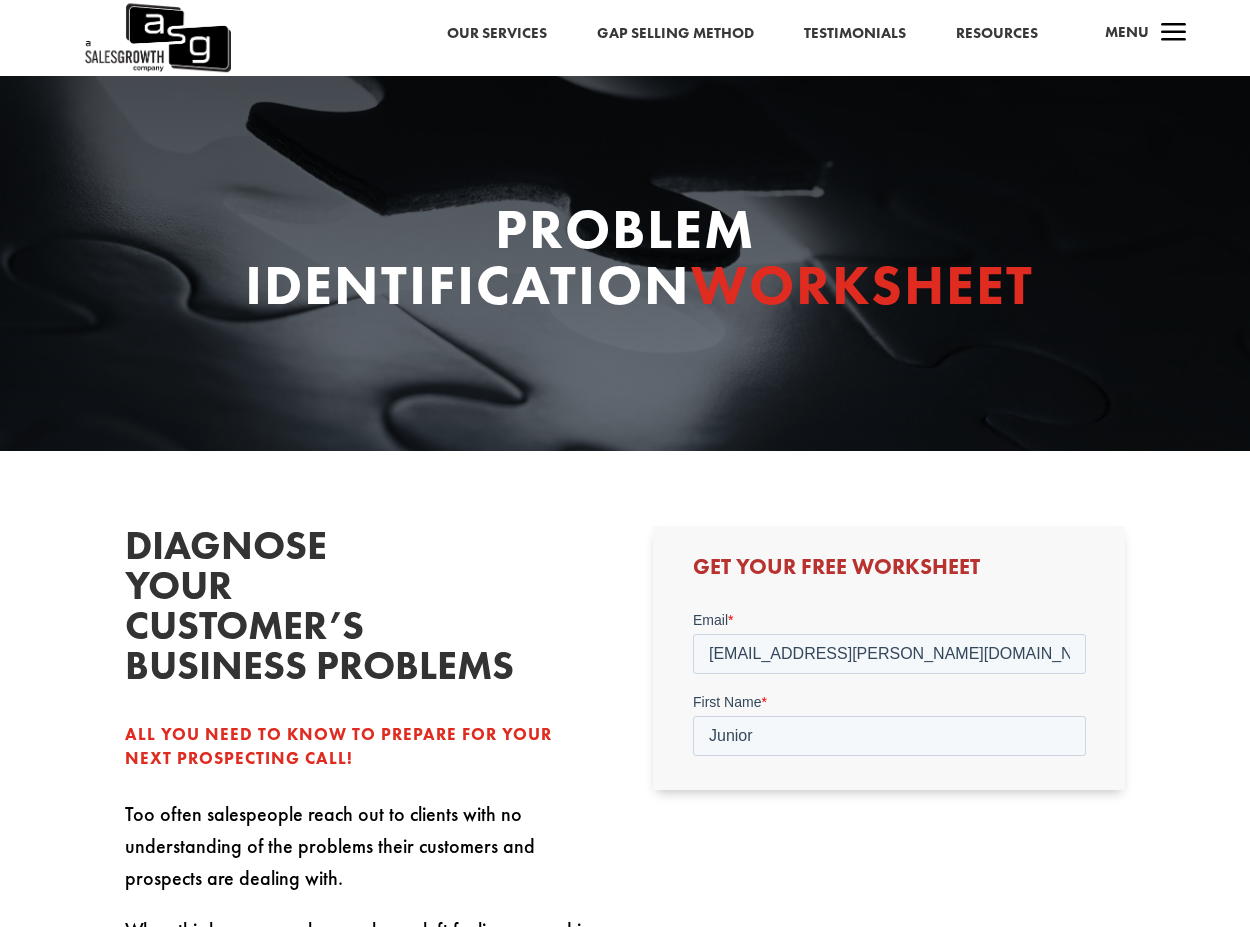 scroll, scrollTop: 0, scrollLeft: 0, axis: both 